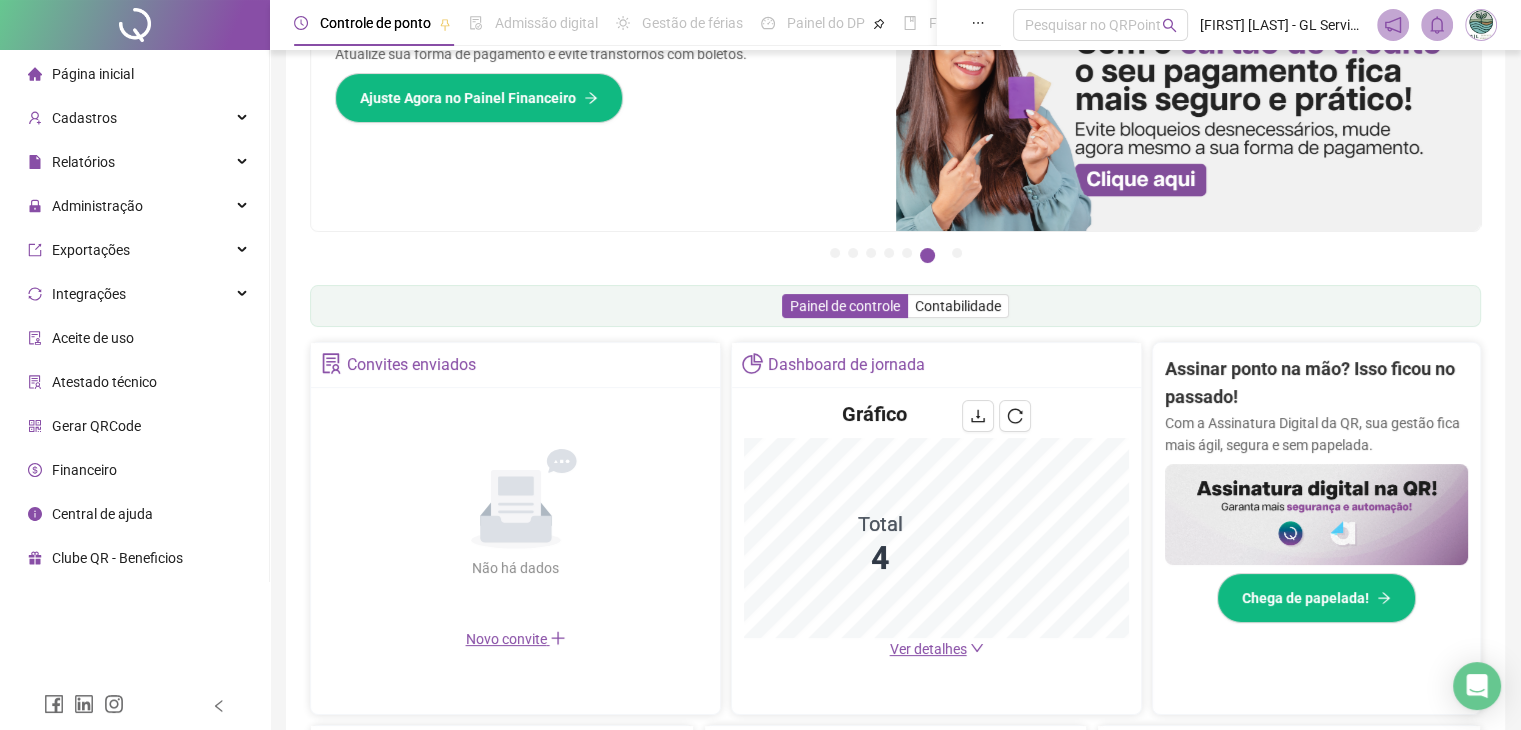 scroll, scrollTop: 200, scrollLeft: 0, axis: vertical 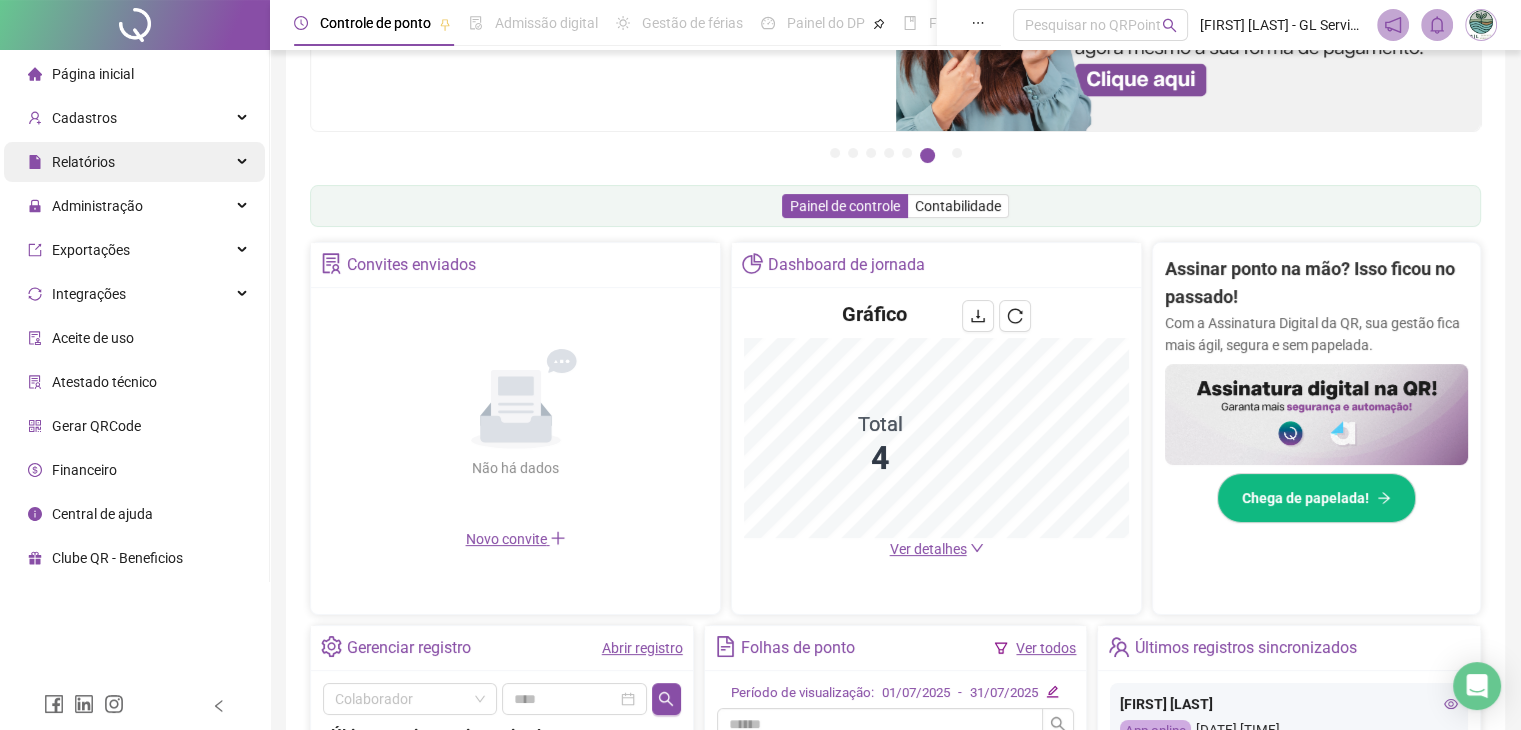 click on "Relatórios" at bounding box center [134, 162] 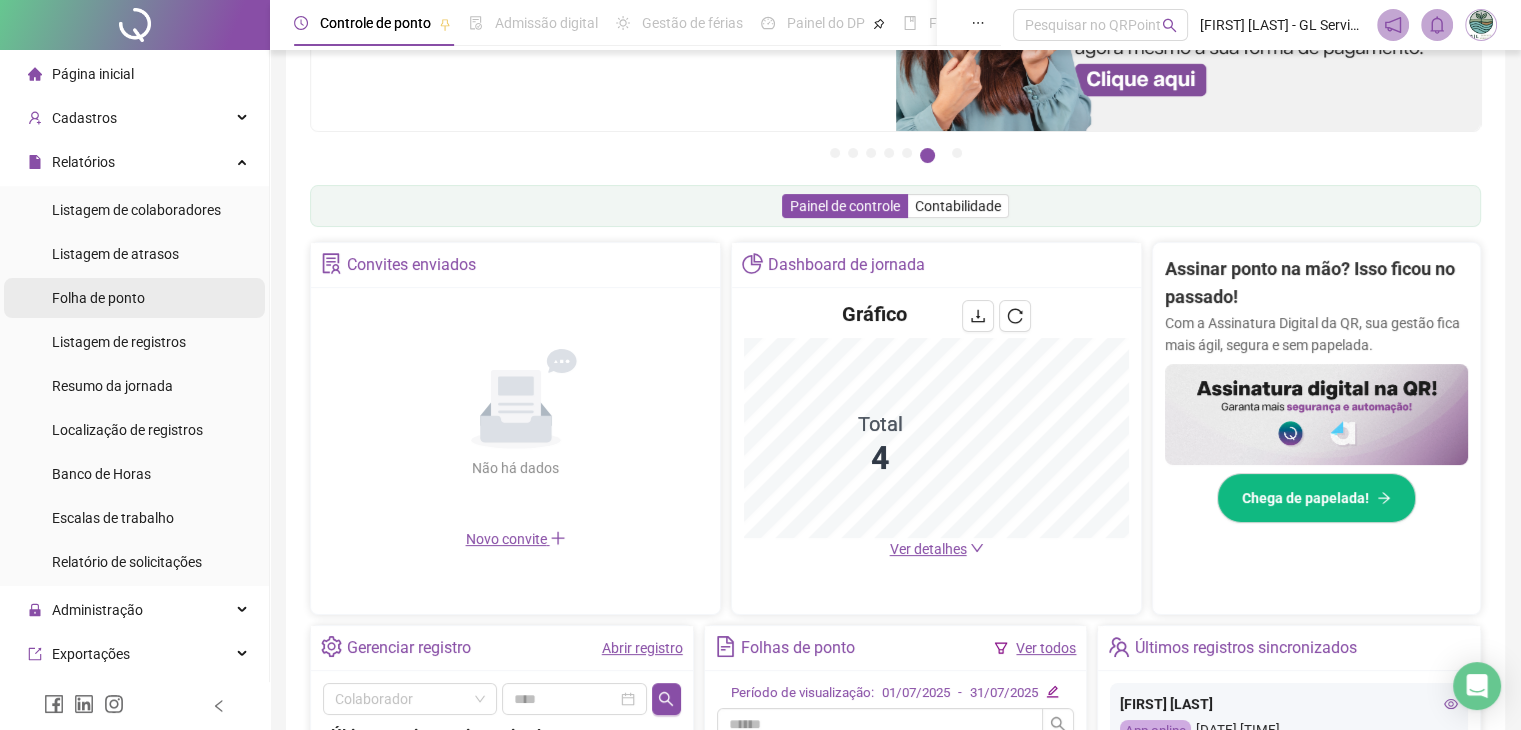 click on "Folha de ponto" at bounding box center (98, 298) 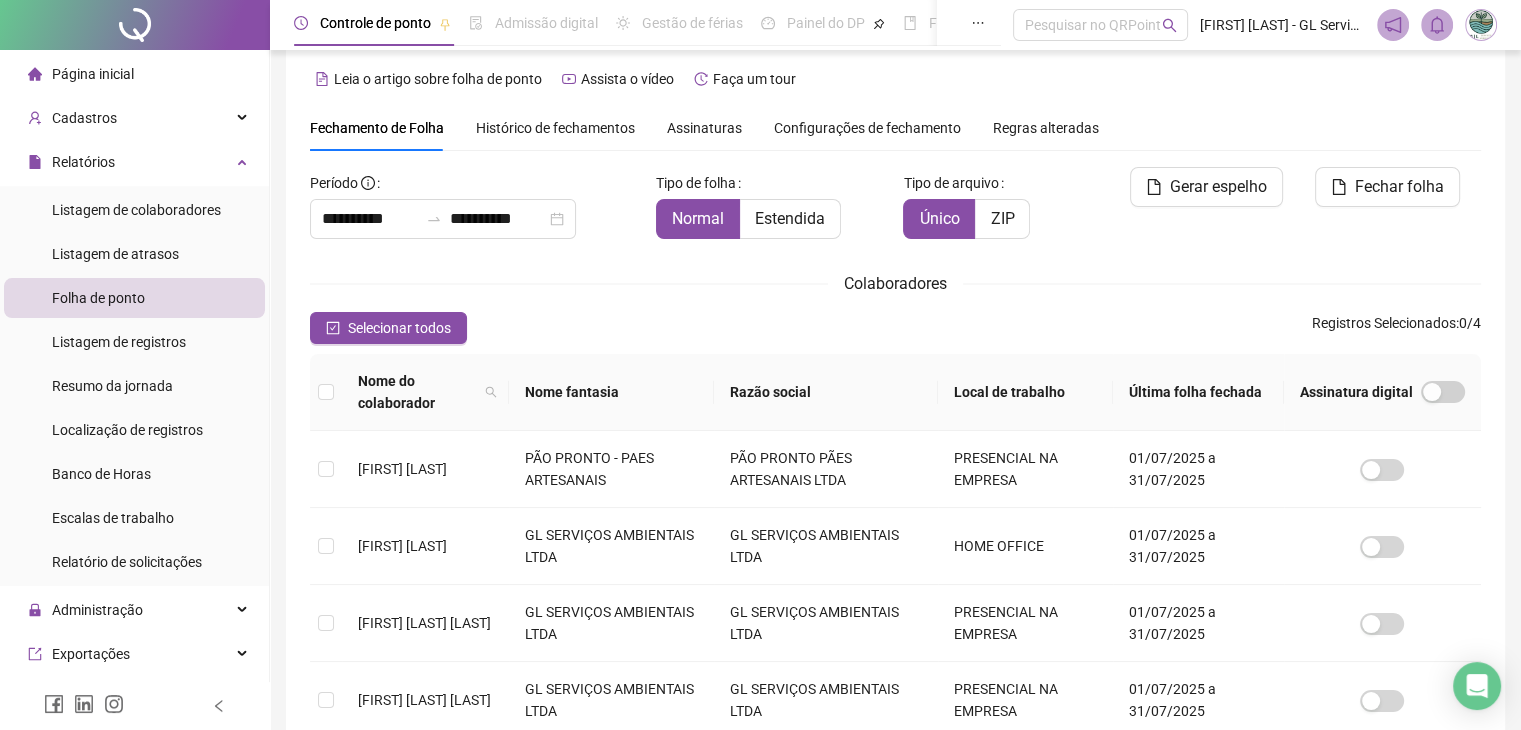 scroll, scrollTop: 0, scrollLeft: 0, axis: both 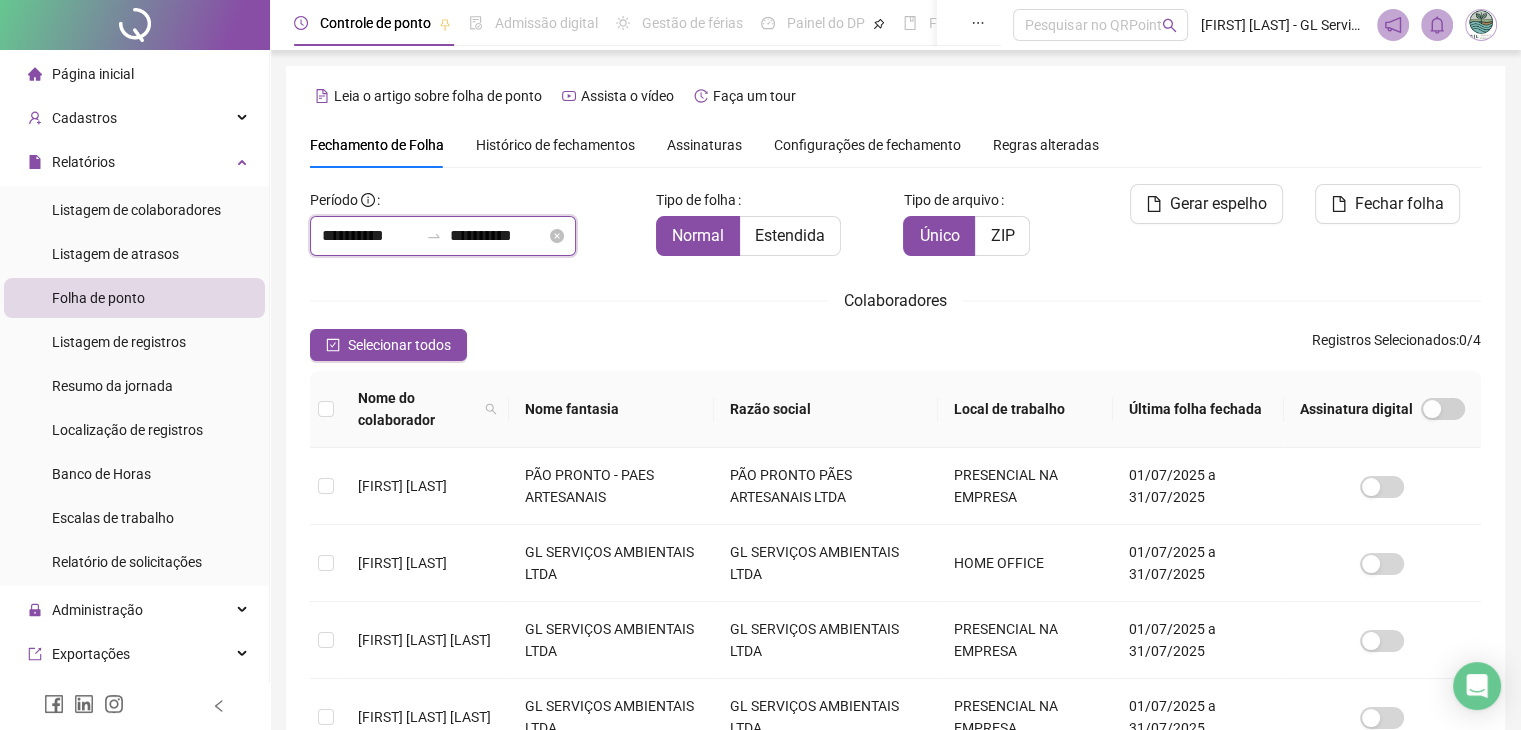 click on "**********" at bounding box center [370, 236] 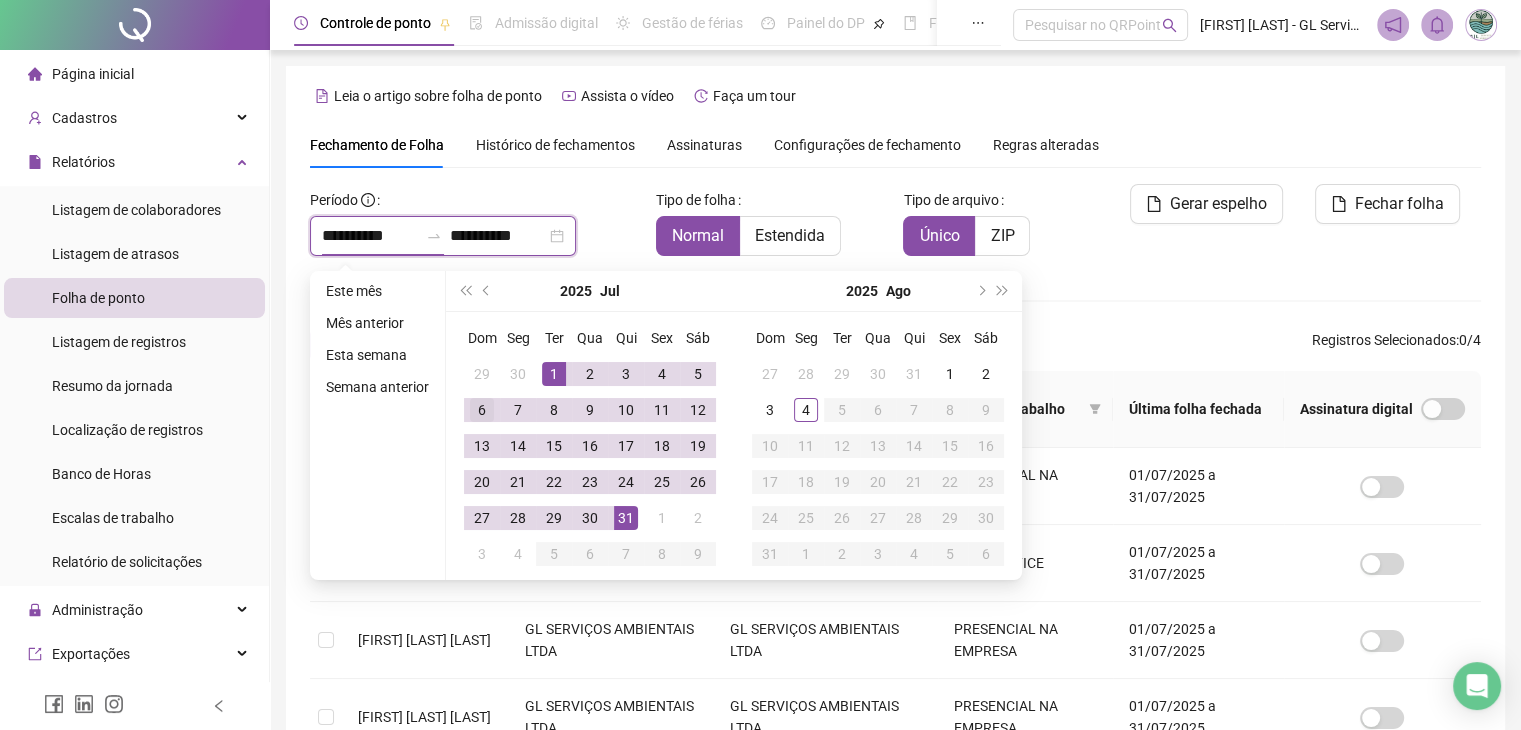 type on "**********" 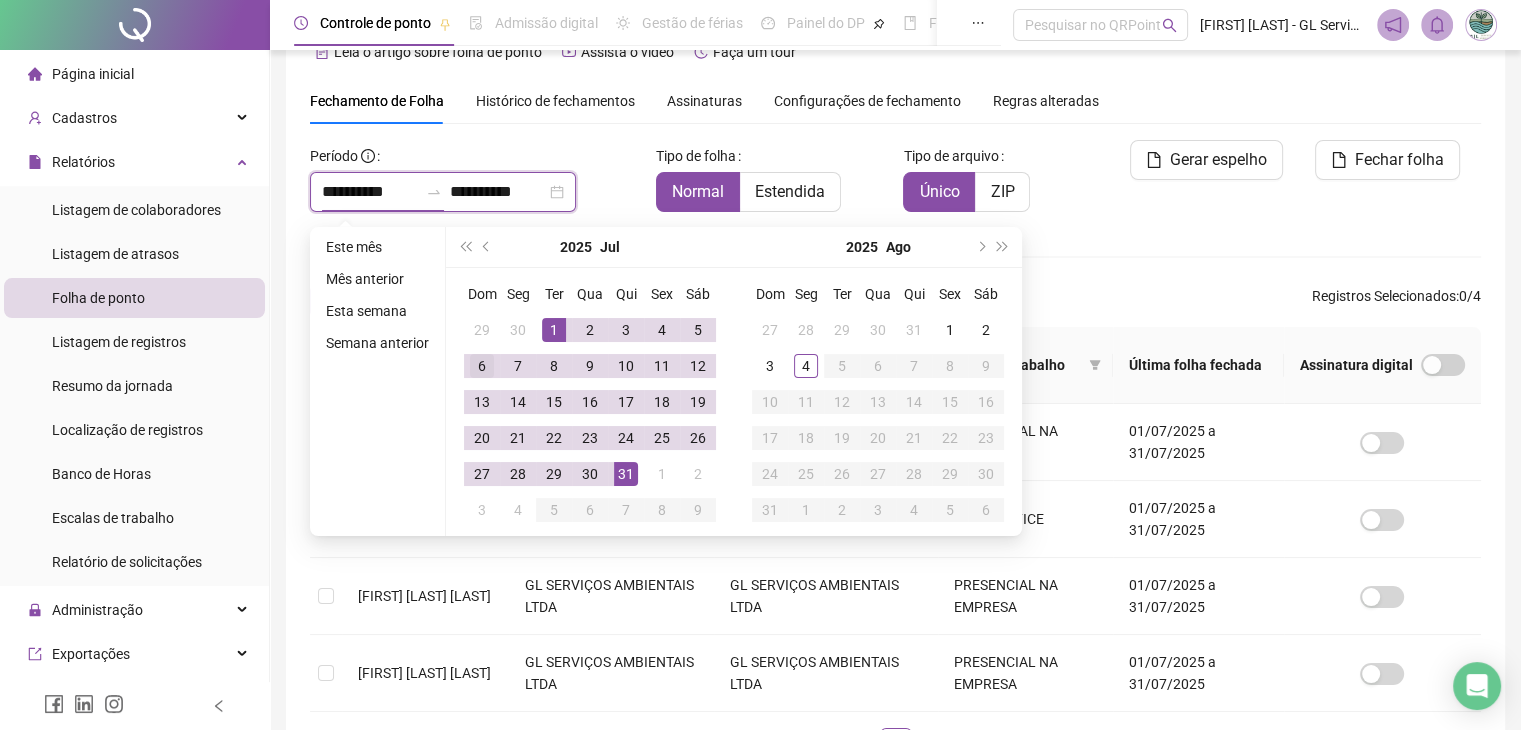 type on "**********" 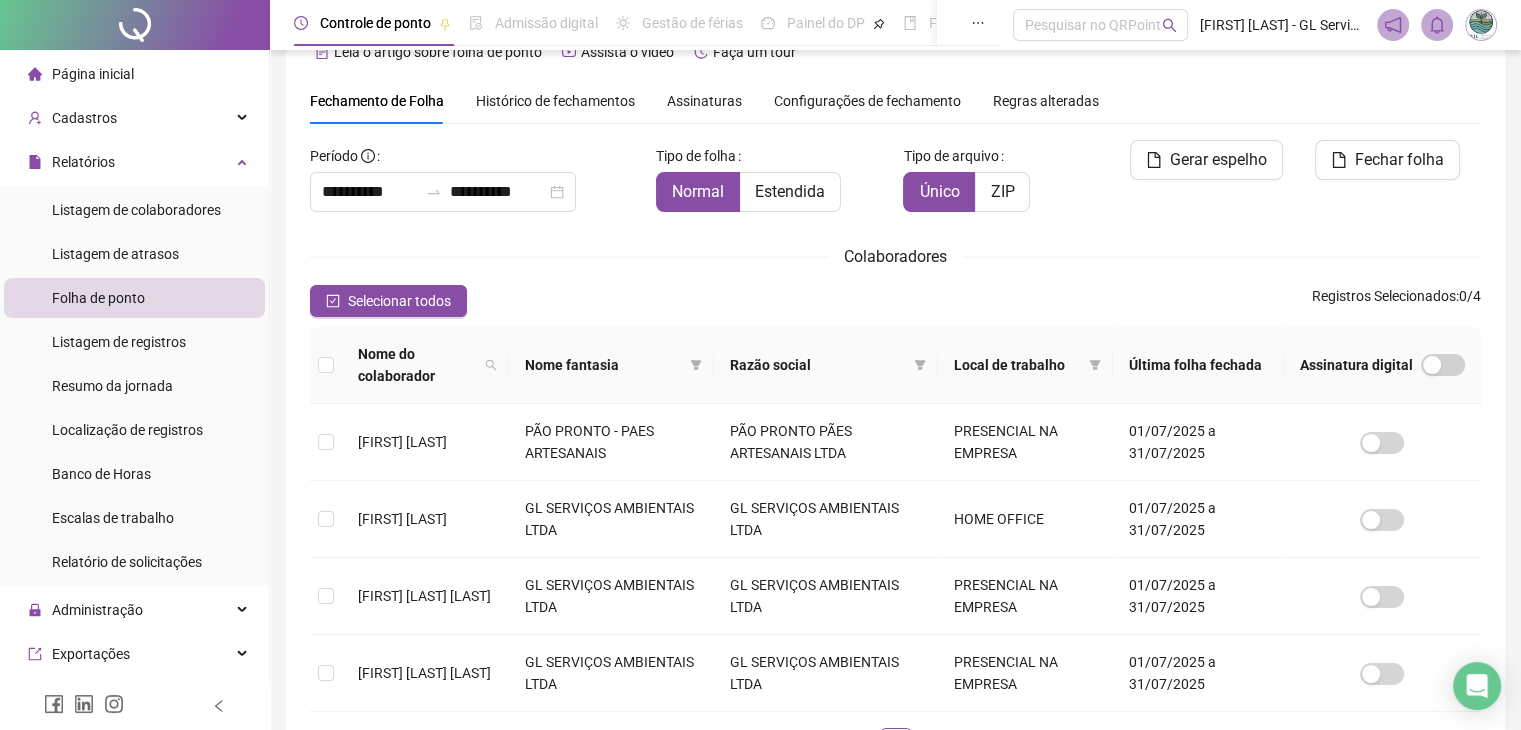 click on "**********" at bounding box center [895, 458] 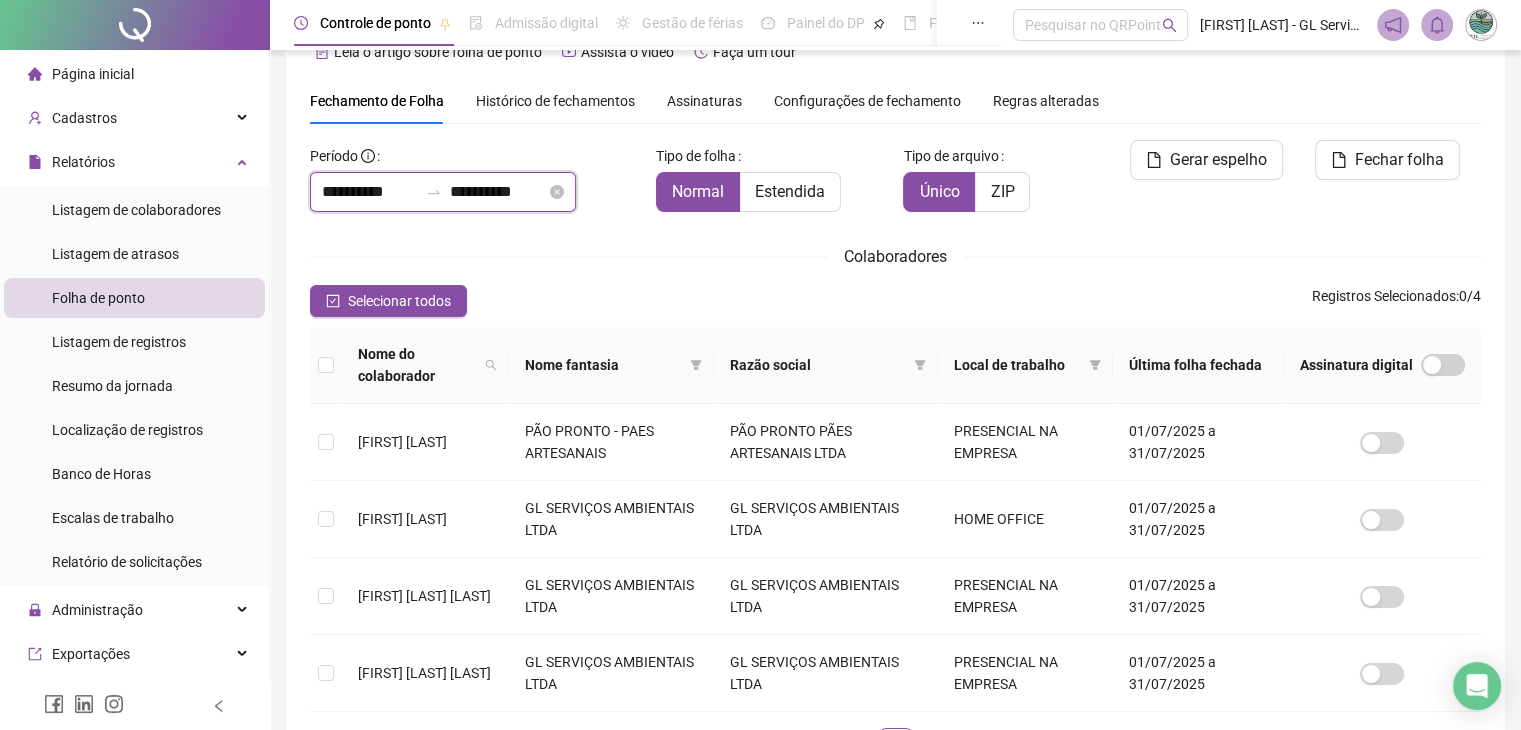 click on "**********" at bounding box center (370, 192) 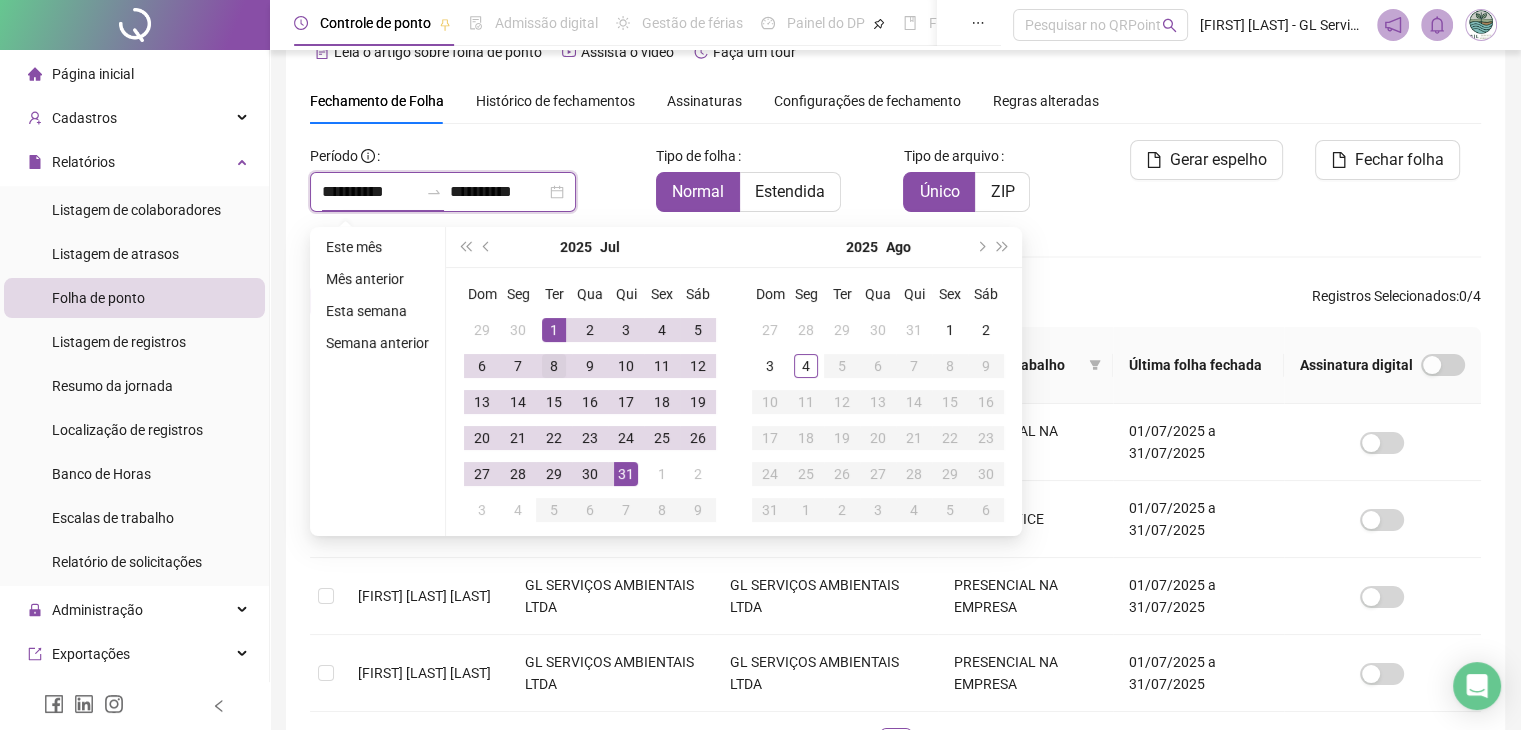 type on "**********" 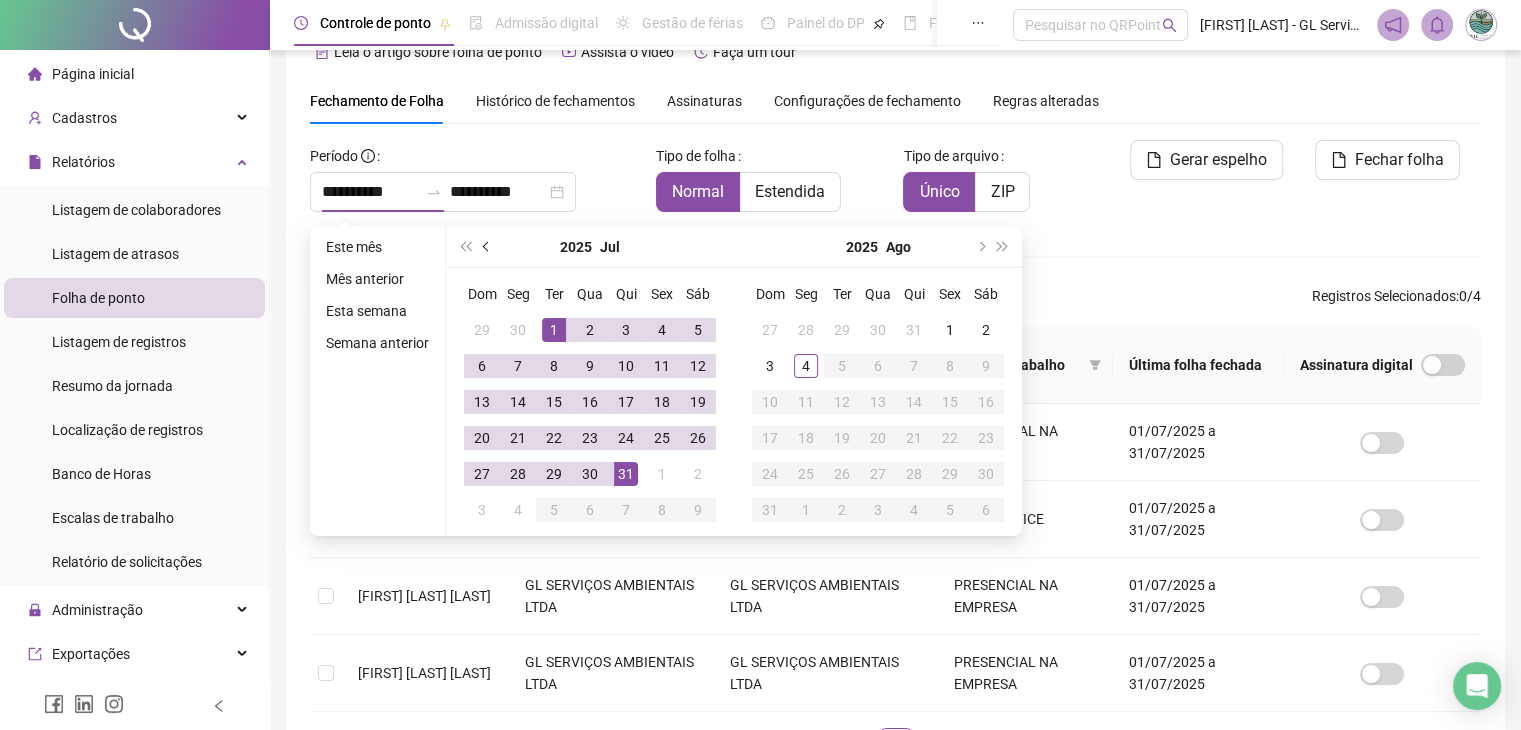 click at bounding box center [488, 247] 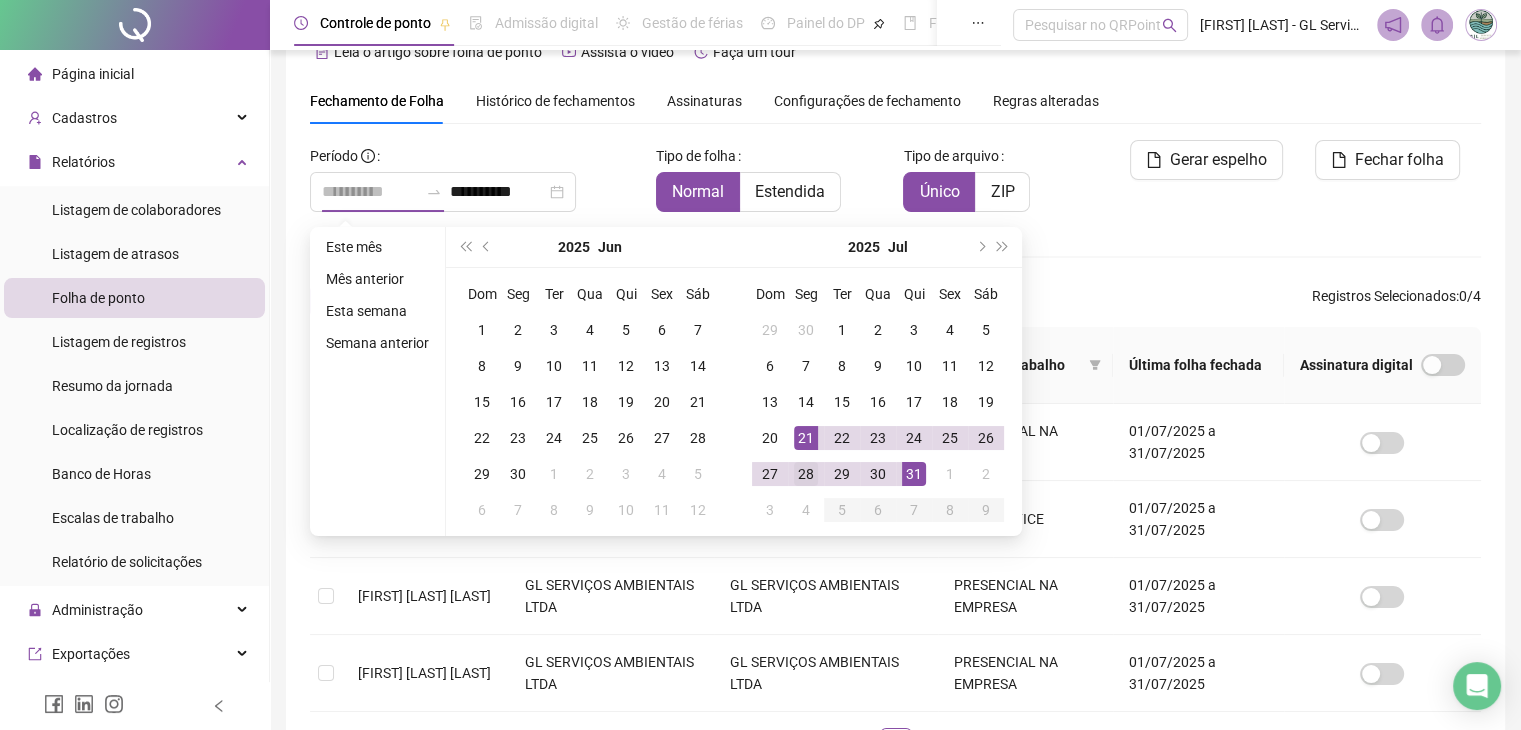 type on "**********" 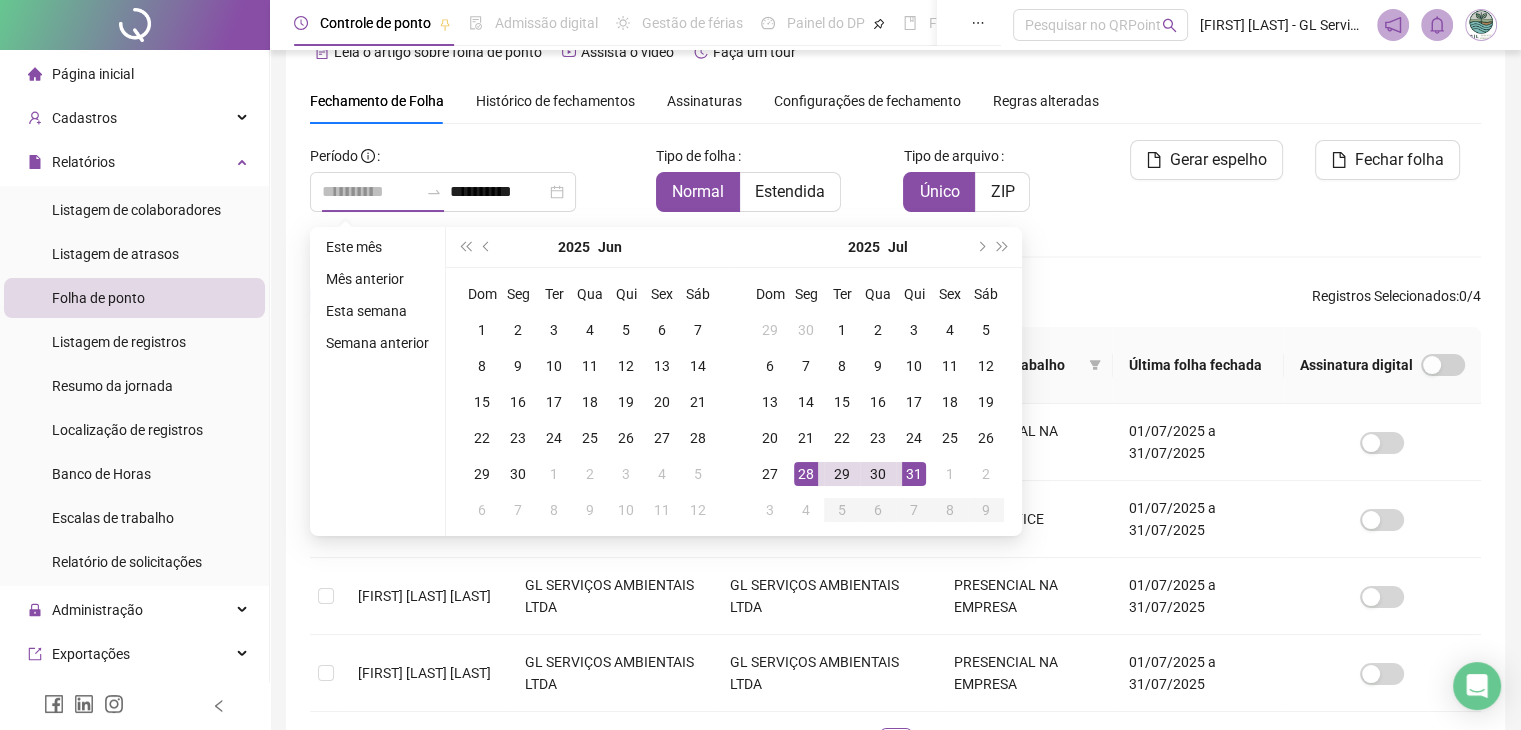 click on "28" at bounding box center (806, 474) 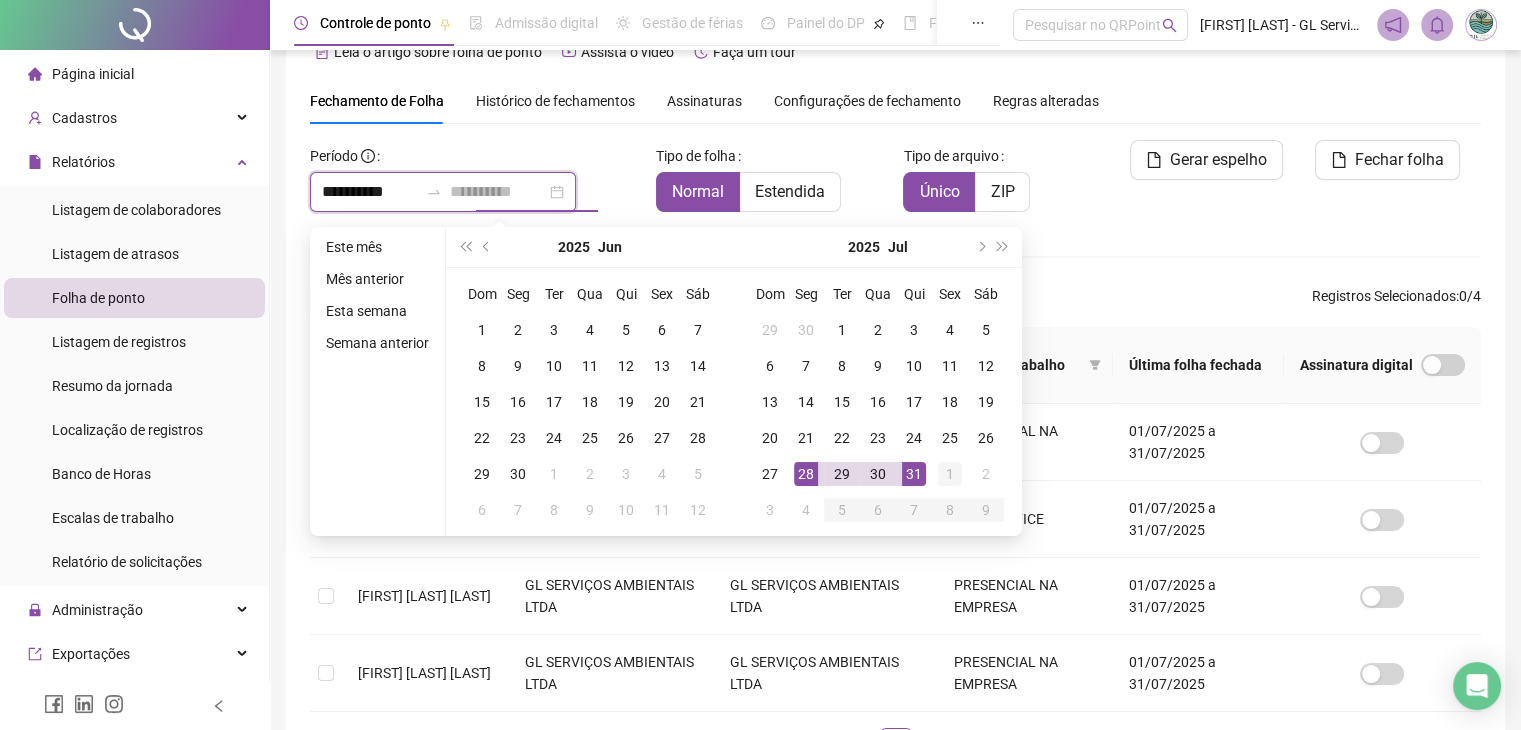 type on "**********" 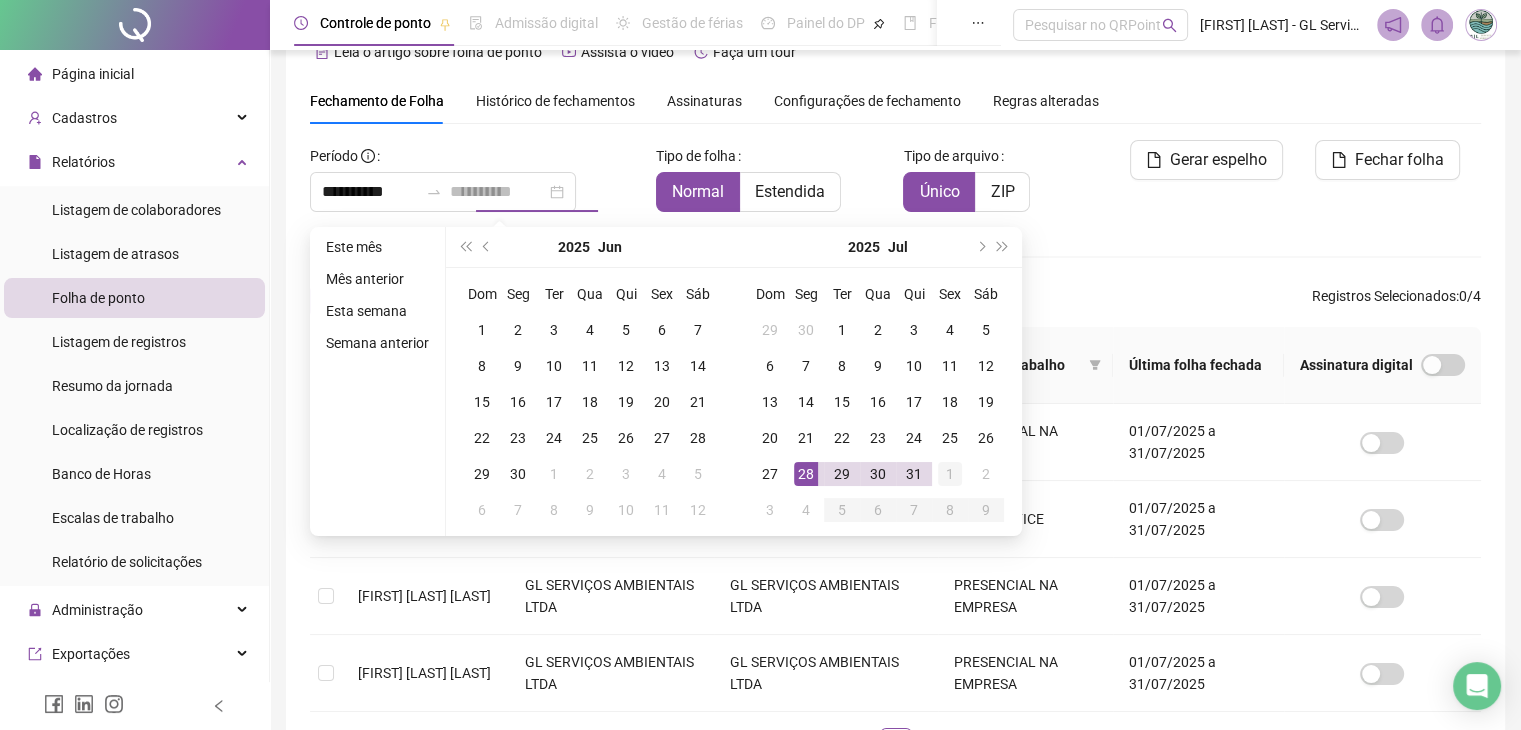 click on "1" at bounding box center [950, 474] 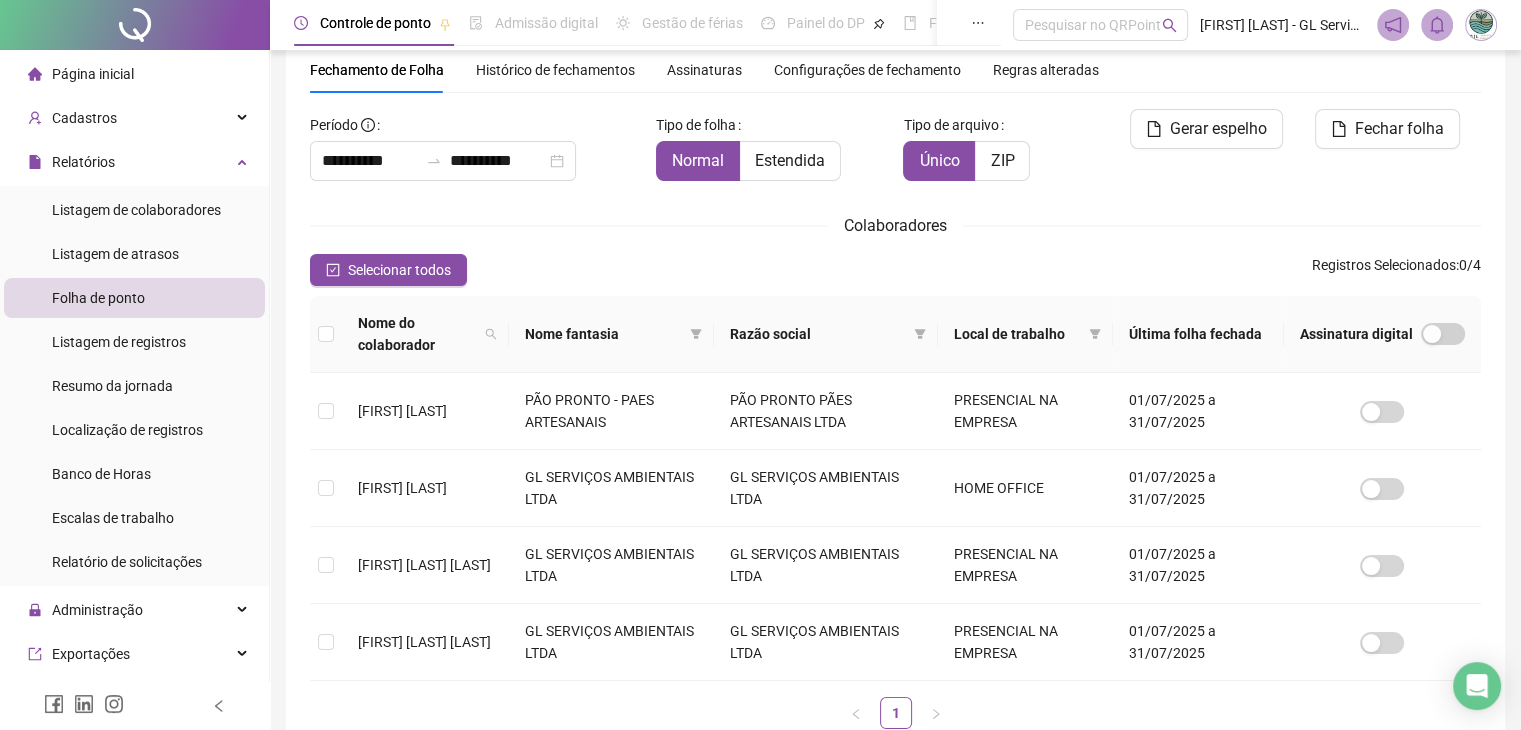 scroll, scrollTop: 144, scrollLeft: 0, axis: vertical 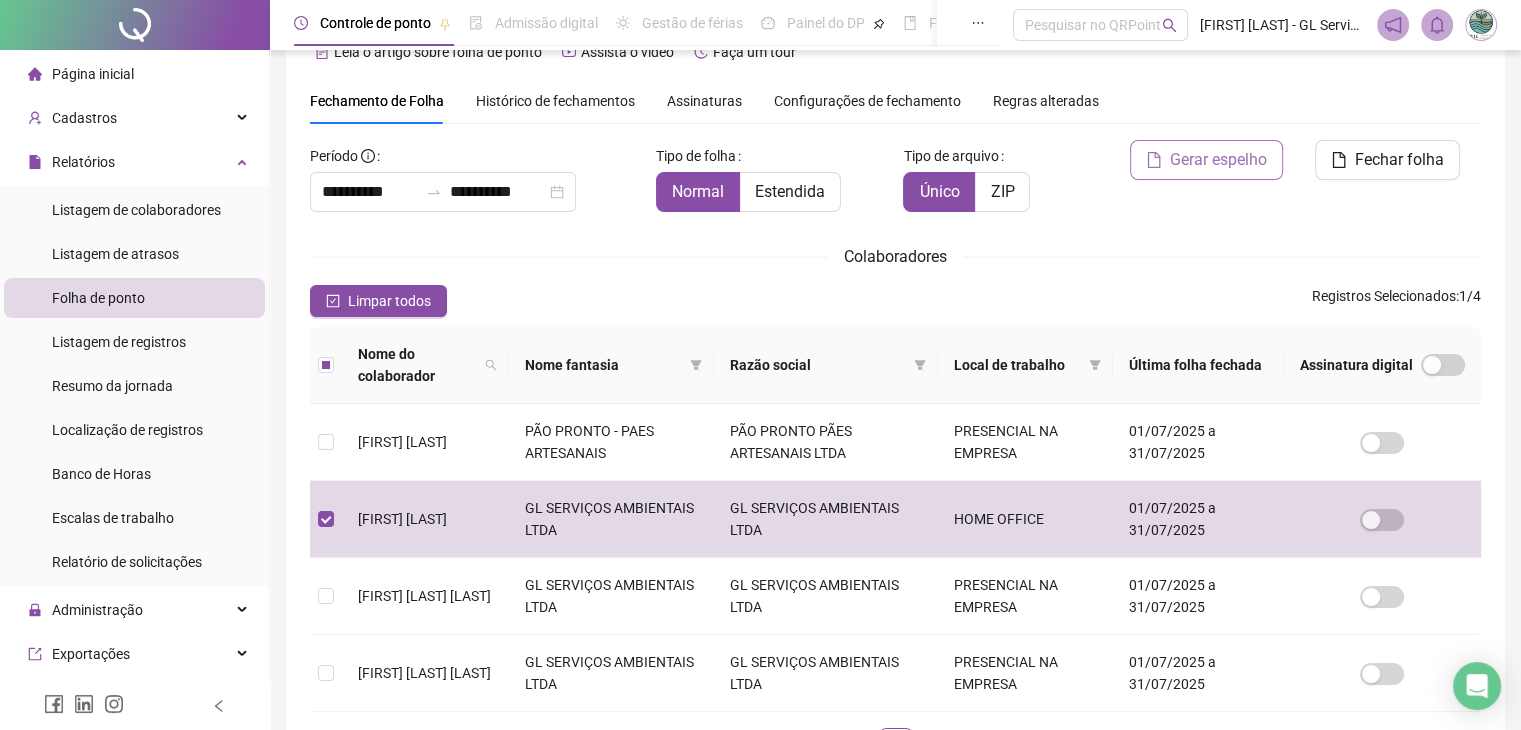 click on "Gerar espelho" at bounding box center (1218, 160) 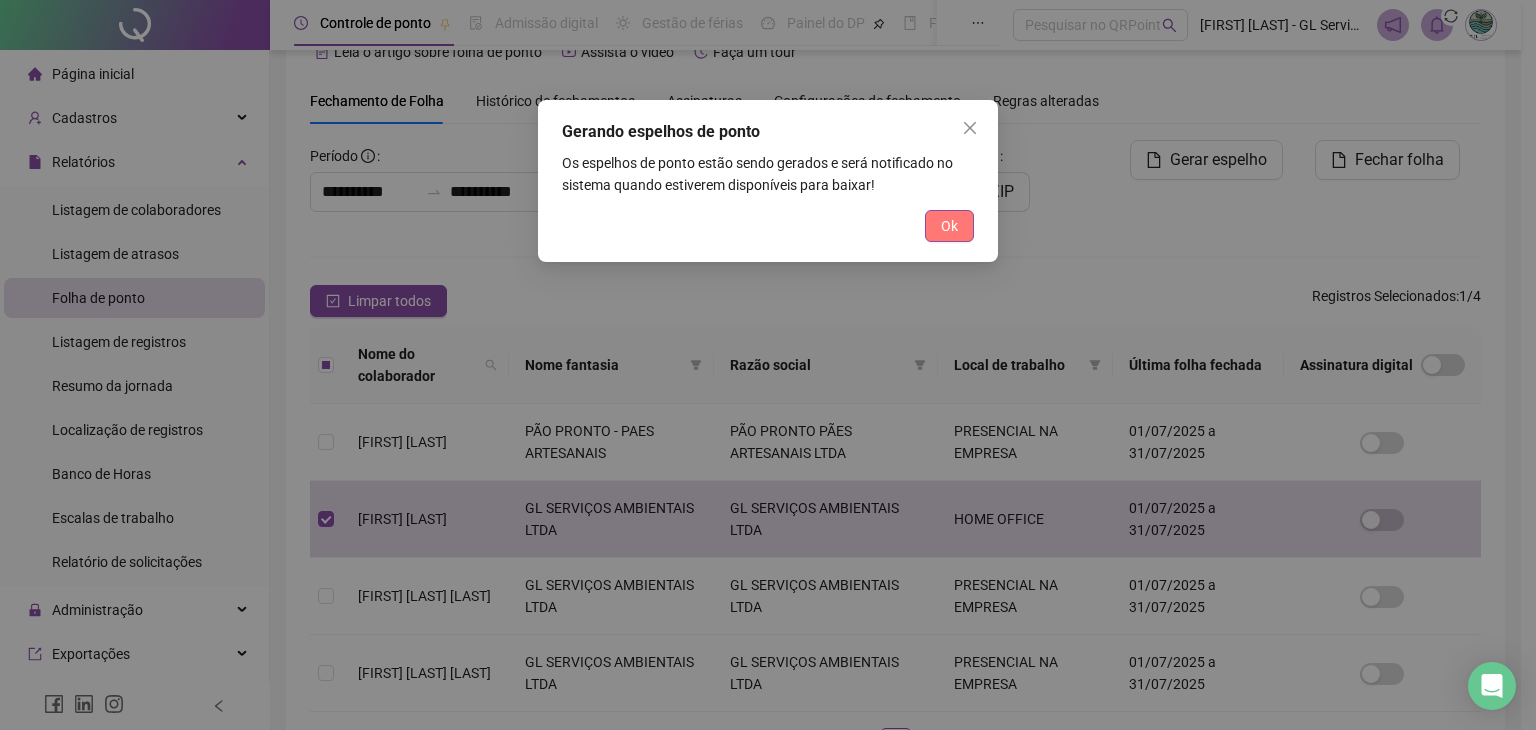 click on "Ok" at bounding box center (949, 226) 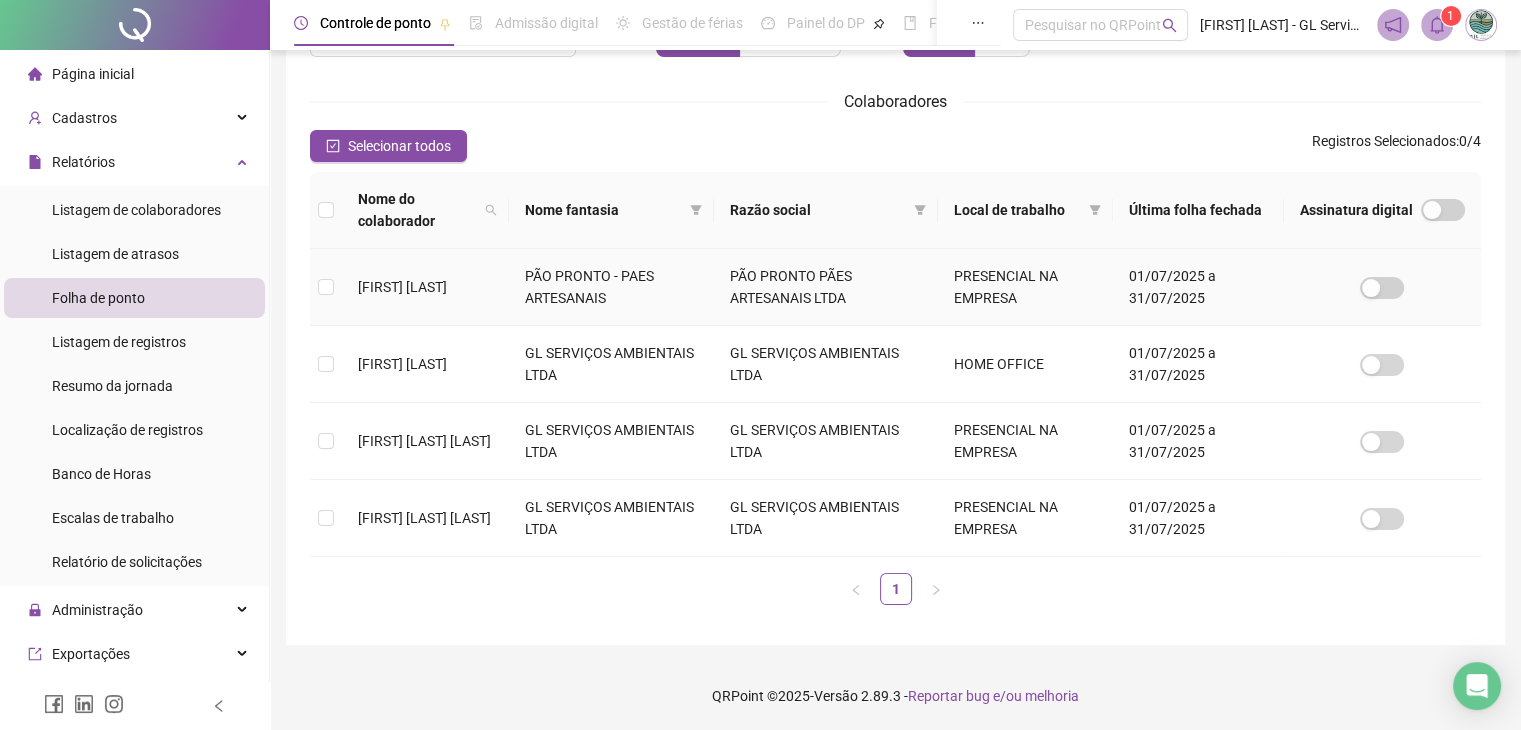 scroll, scrollTop: 44, scrollLeft: 0, axis: vertical 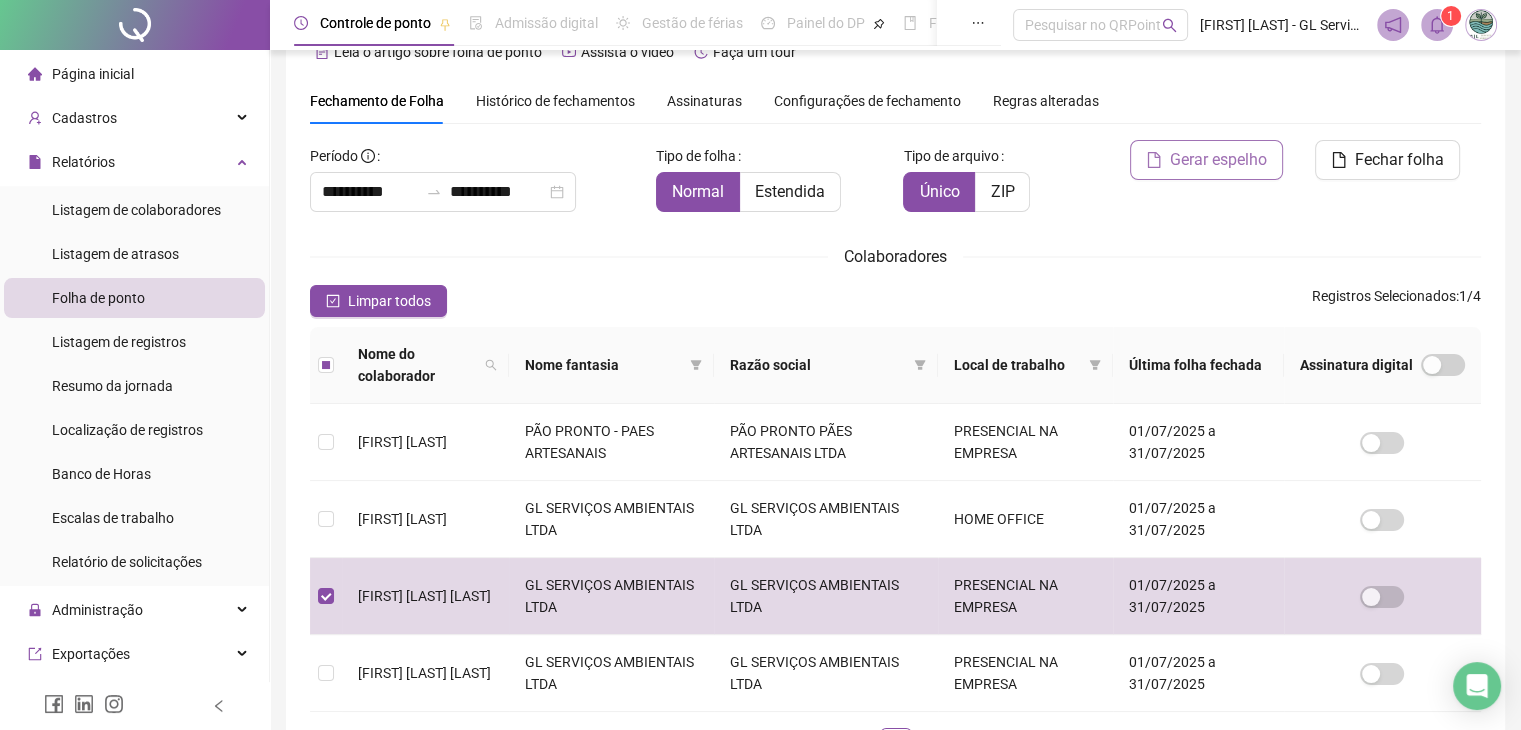 click on "Gerar espelho" at bounding box center [1218, 160] 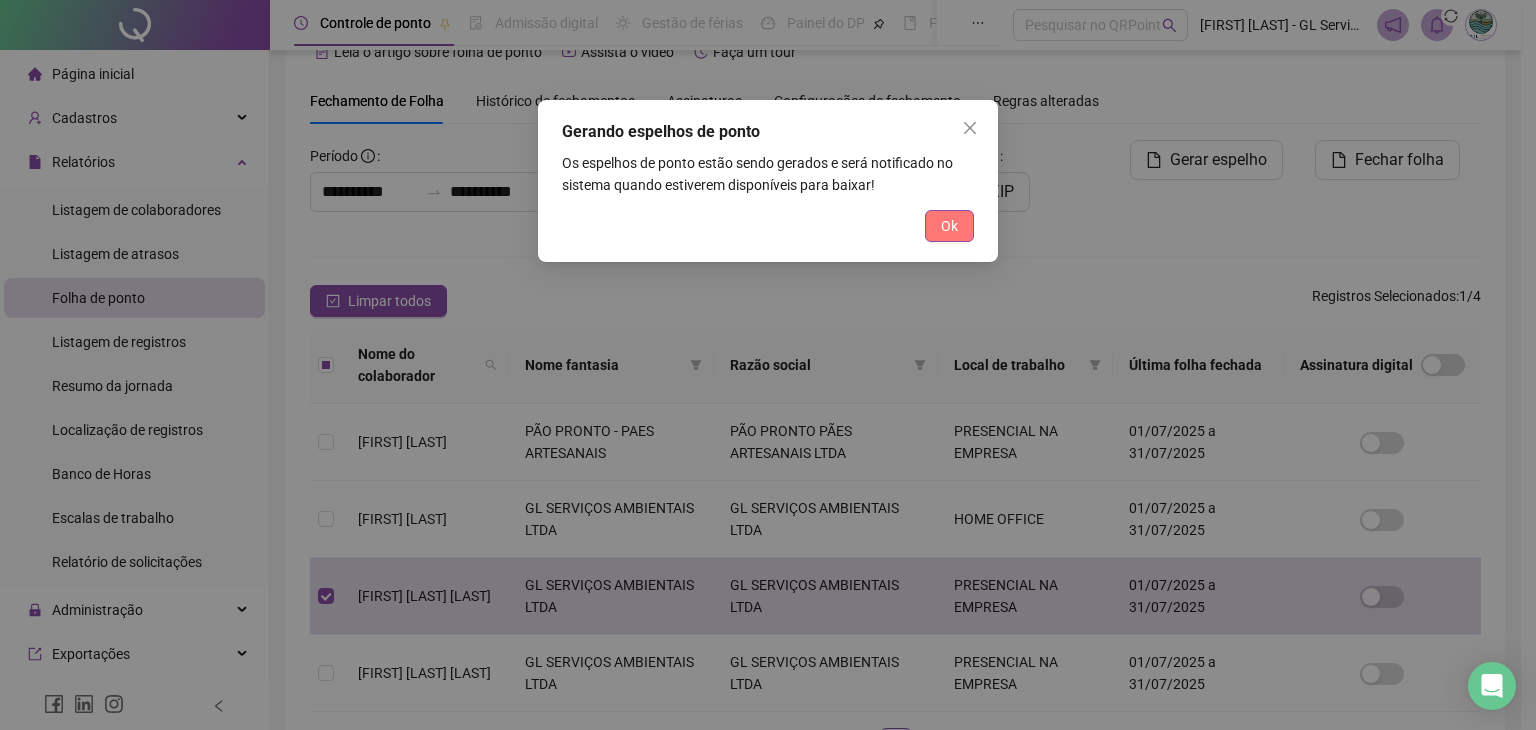 click on "Ok" at bounding box center [949, 226] 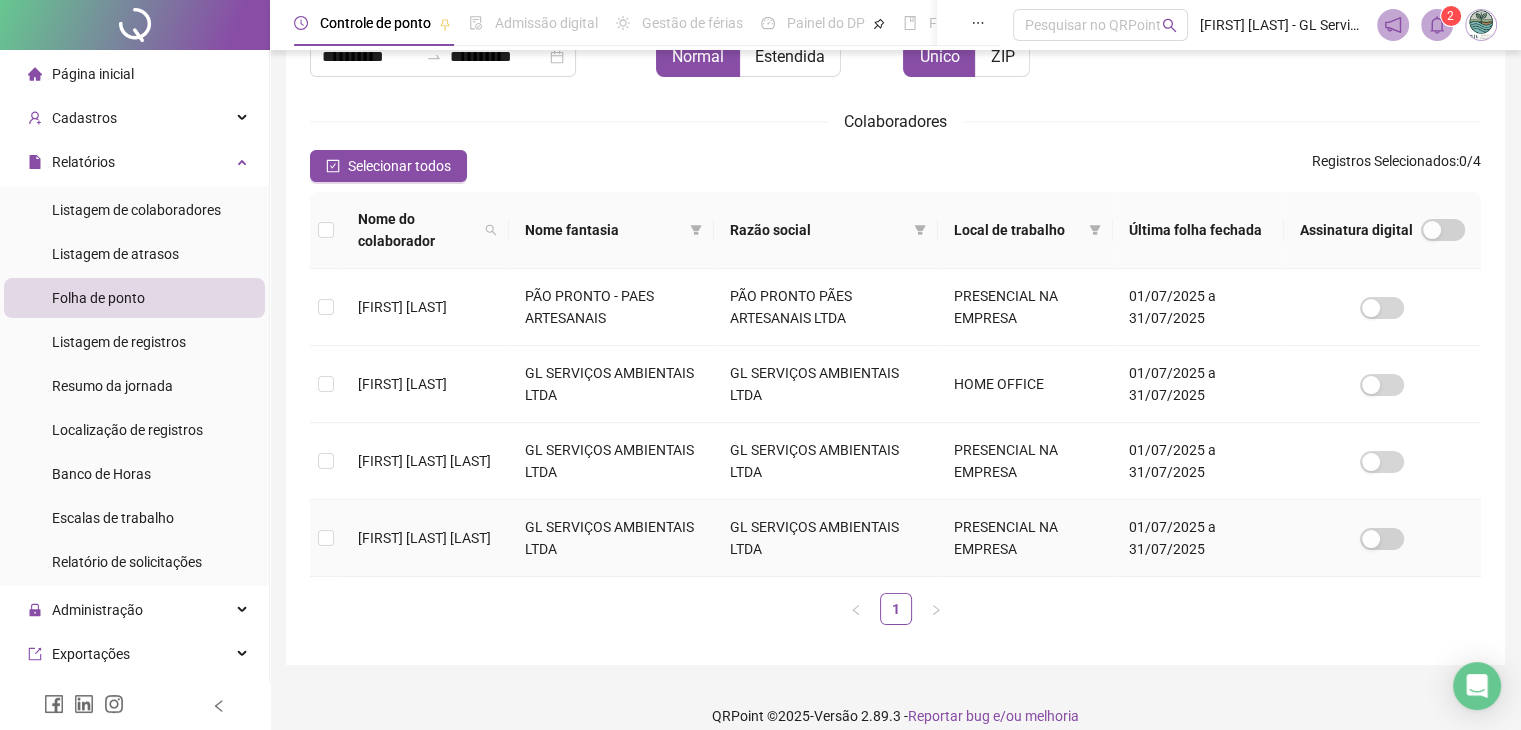 scroll, scrollTop: 199, scrollLeft: 0, axis: vertical 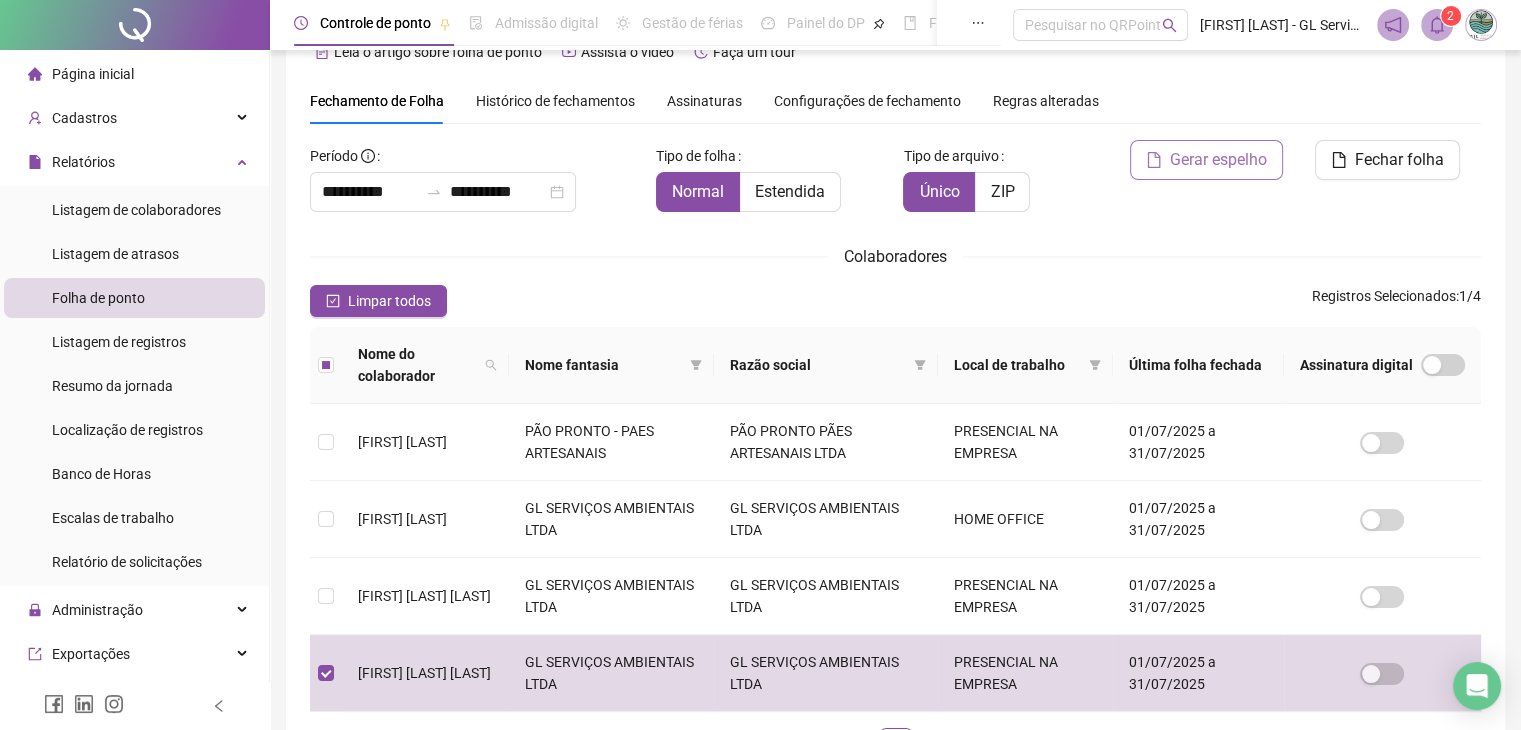 click on "Gerar espelho" at bounding box center [1218, 160] 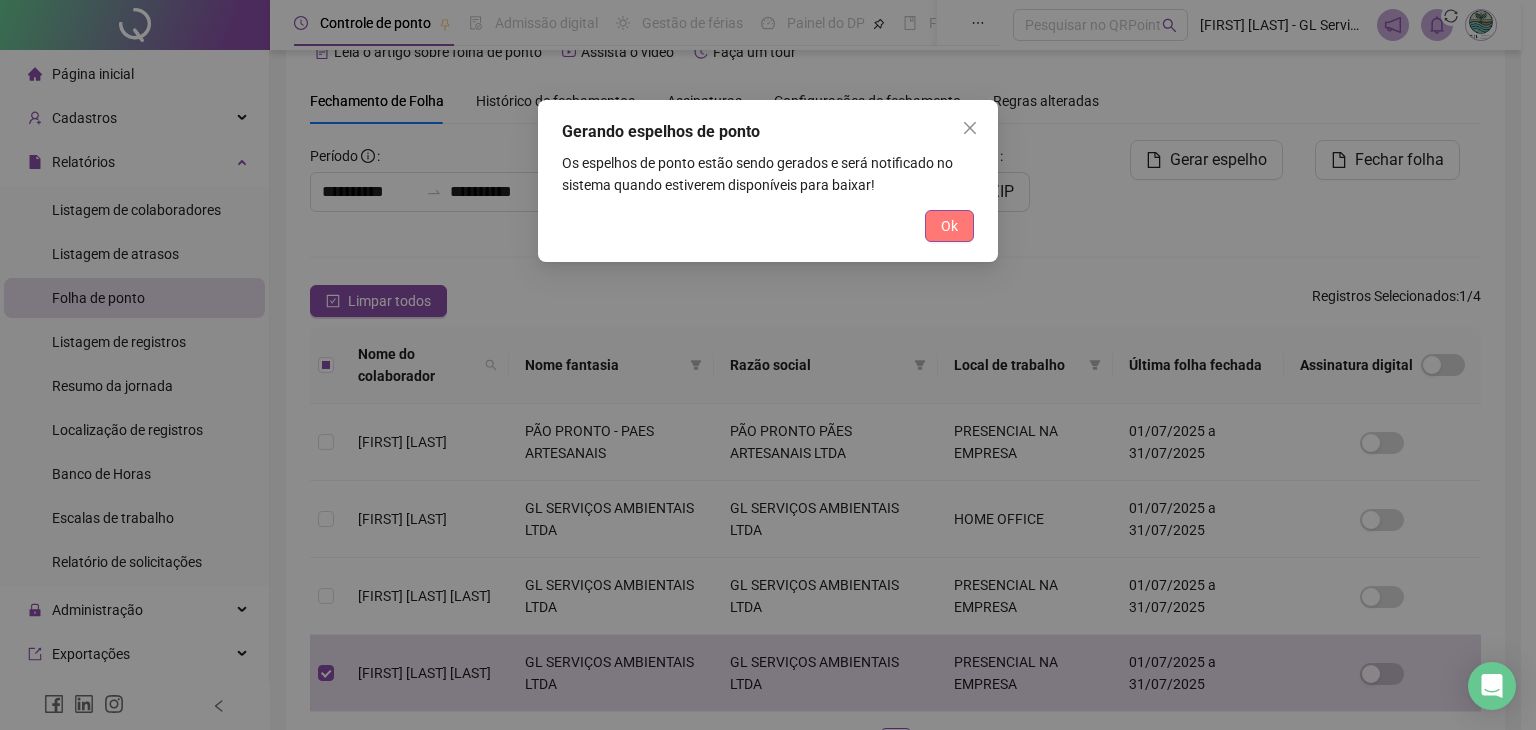 click on "Ok" at bounding box center (949, 226) 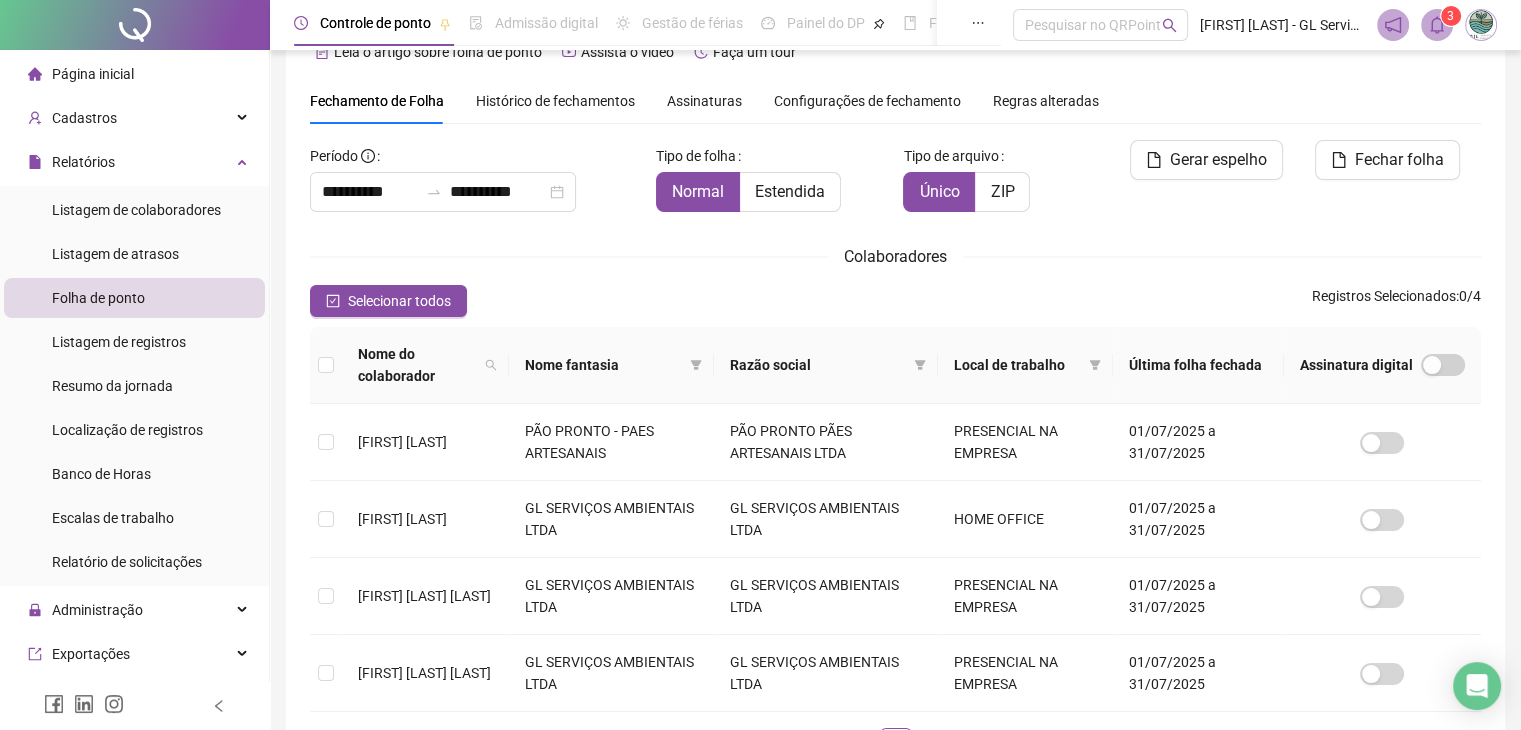 click on "3" at bounding box center (1450, 16) 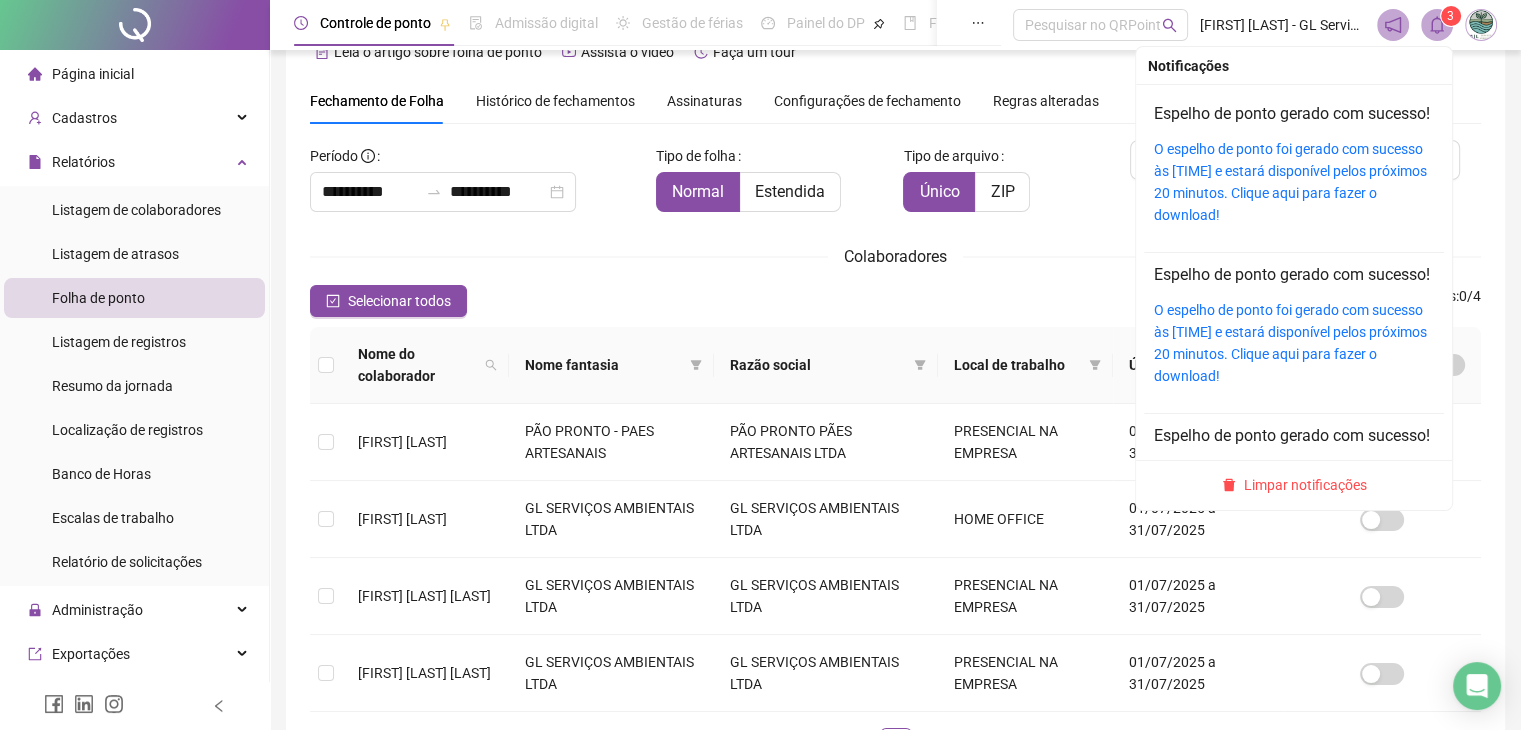 click on "O espelho de ponto foi gerado com sucesso às [TIME] e estará disponível pelos próximos 20 minutos.
Clique aqui para fazer o download!" at bounding box center [1294, 182] 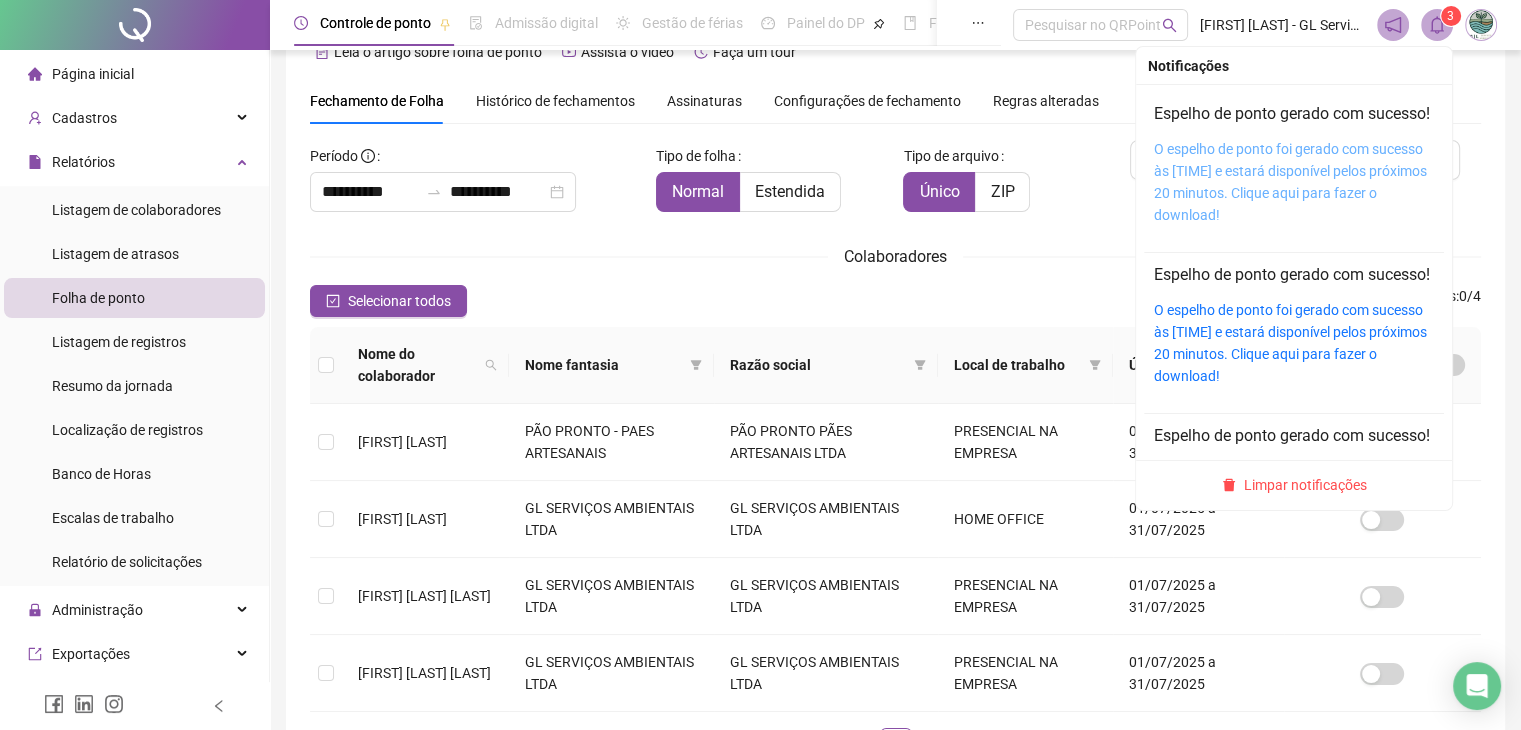 click on "O espelho de ponto foi gerado com sucesso às [TIME] e estará disponível pelos próximos 20 minutos.
Clique aqui para fazer o download!" at bounding box center [1290, 182] 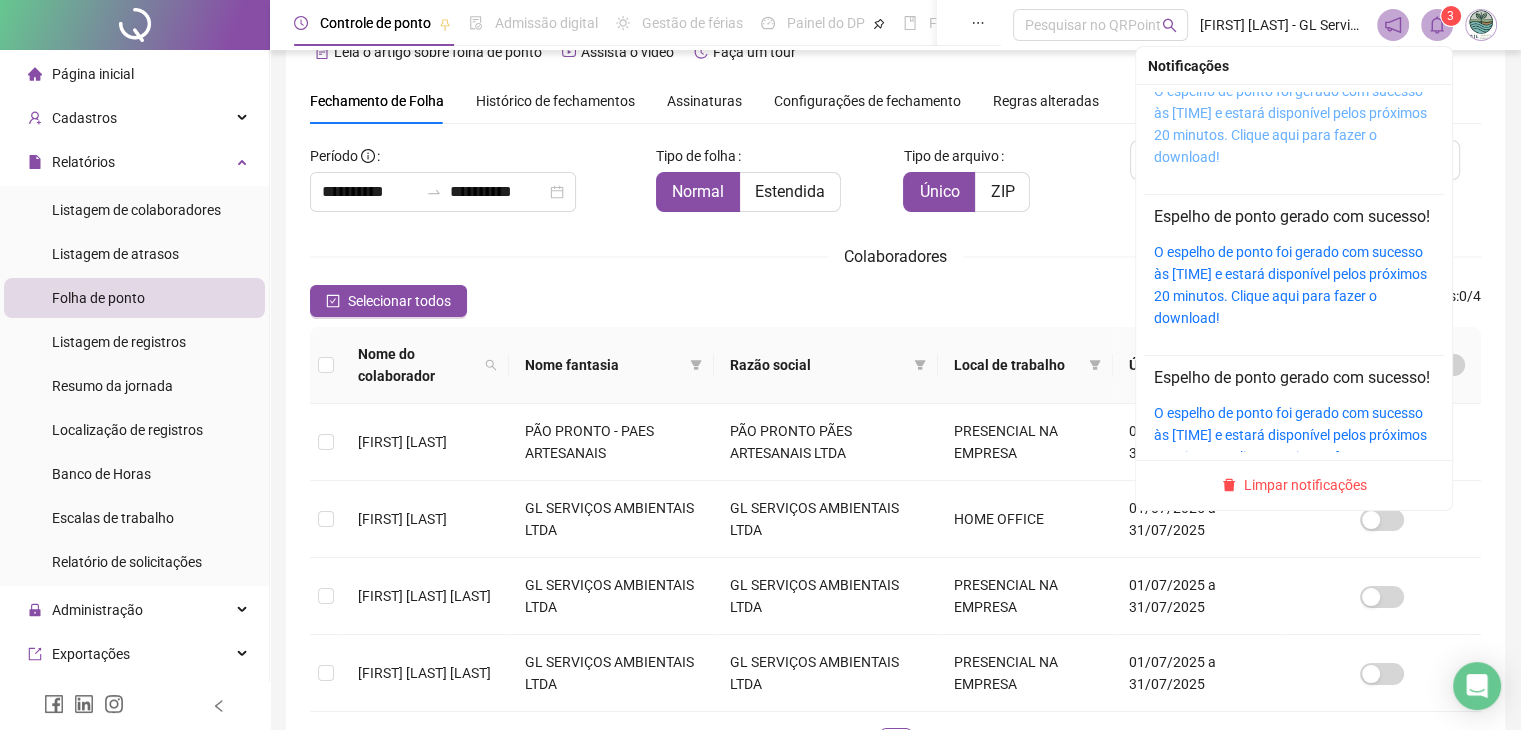 scroll, scrollTop: 100, scrollLeft: 0, axis: vertical 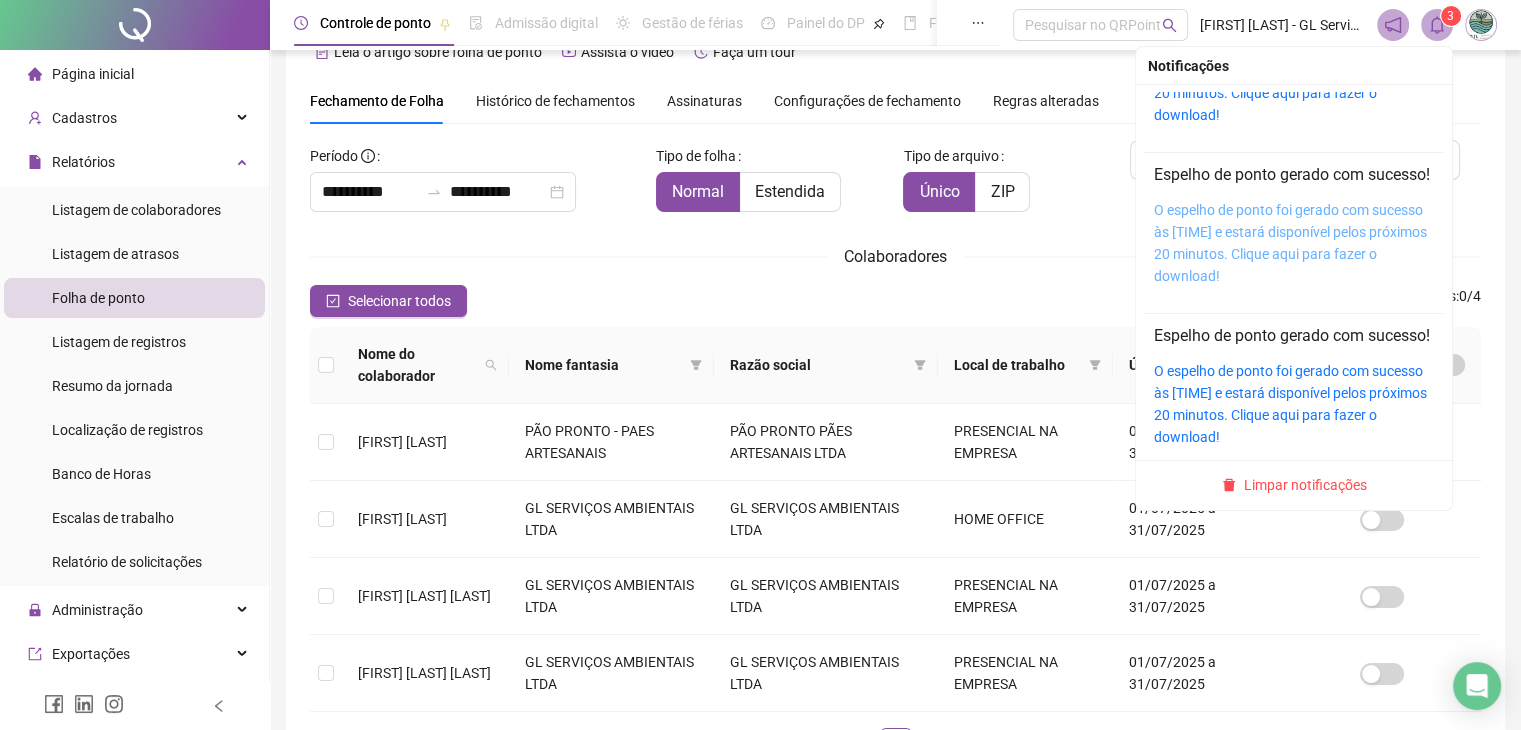 click on "O espelho de ponto foi gerado com sucesso às [TIME] e estará disponível pelos próximos 20 minutos.
Clique aqui para fazer o download!" at bounding box center [1290, 243] 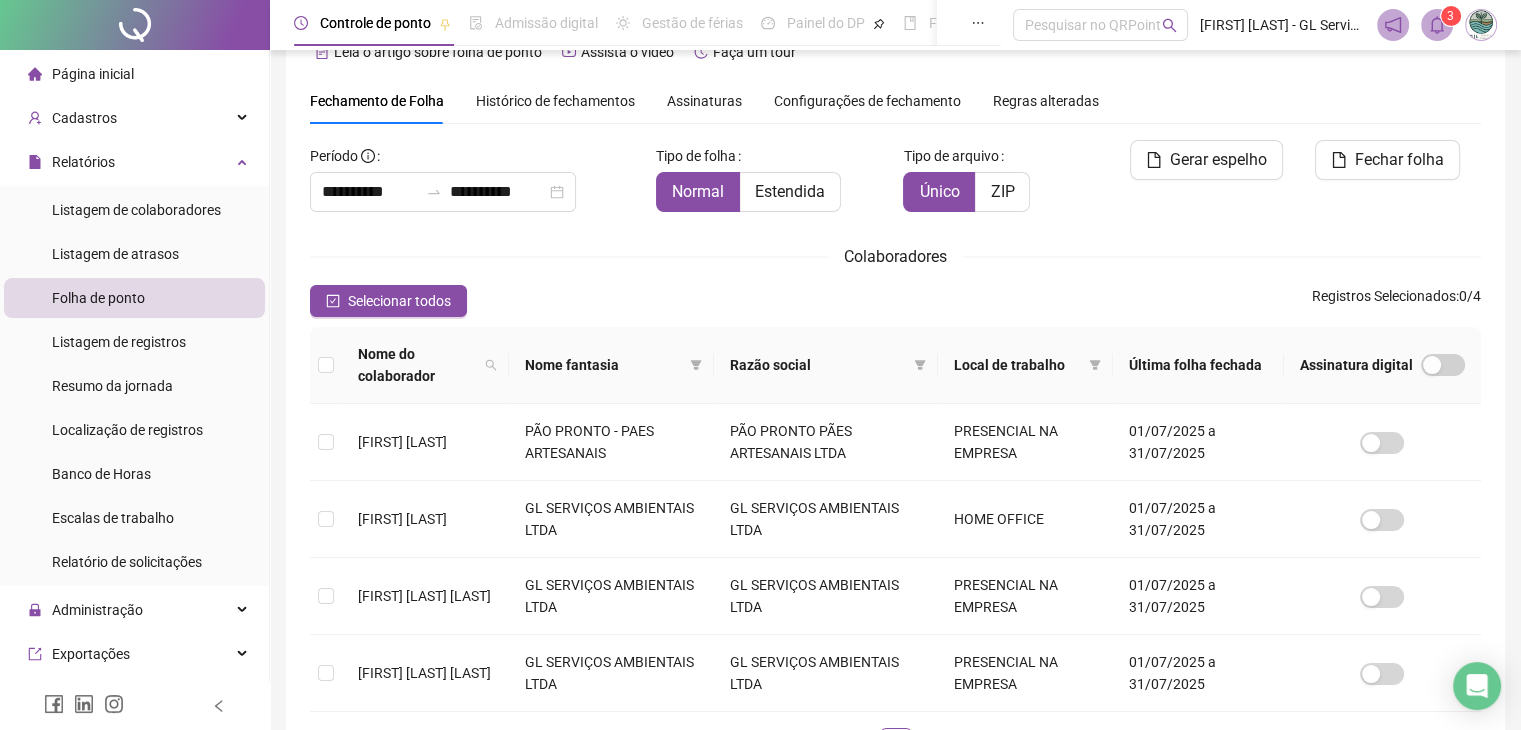 click on "**********" at bounding box center [895, 458] 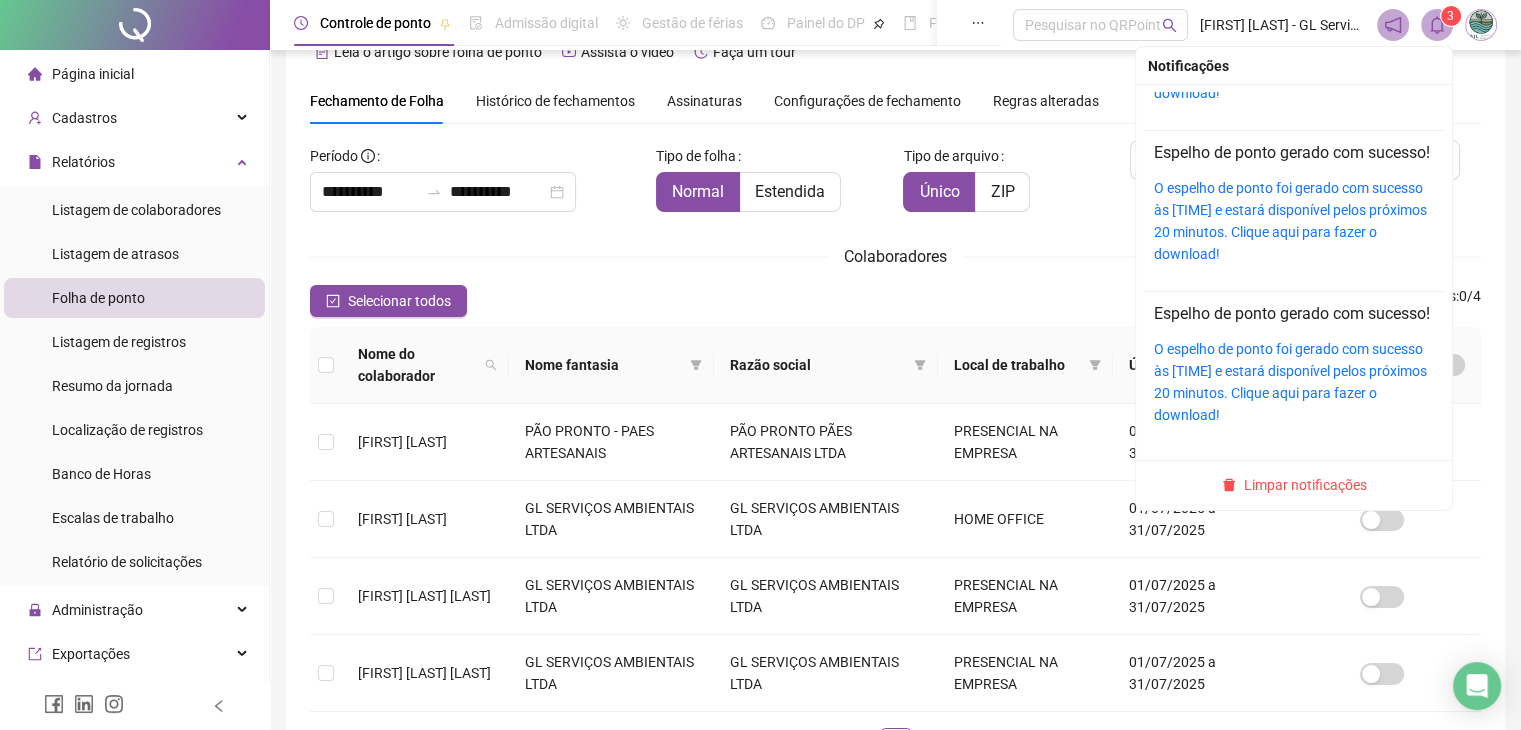 scroll, scrollTop: 193, scrollLeft: 0, axis: vertical 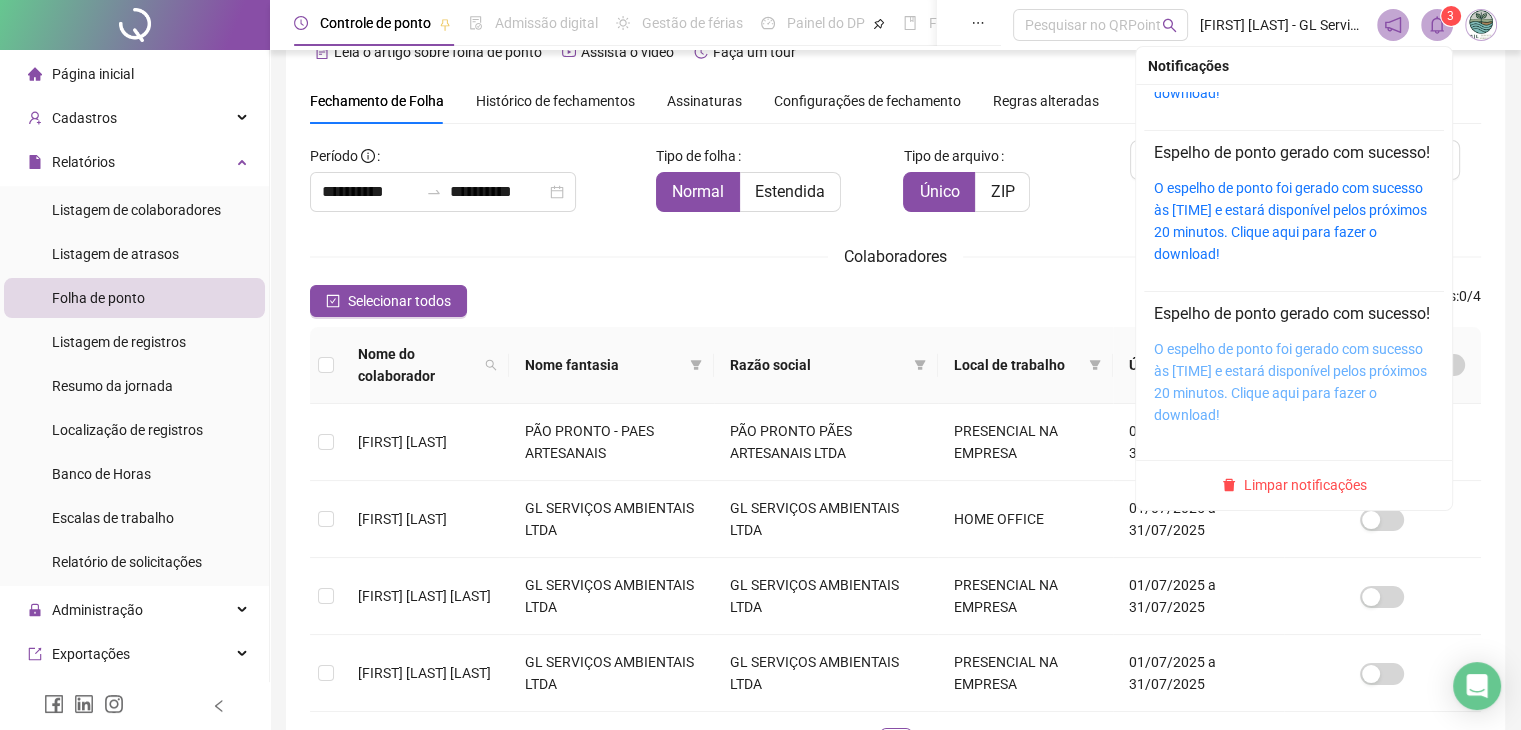 click on "O espelho de ponto foi gerado com sucesso às [TIME] e estará disponível pelos próximos 20 minutos.
Clique aqui para fazer o download!" at bounding box center (1290, 382) 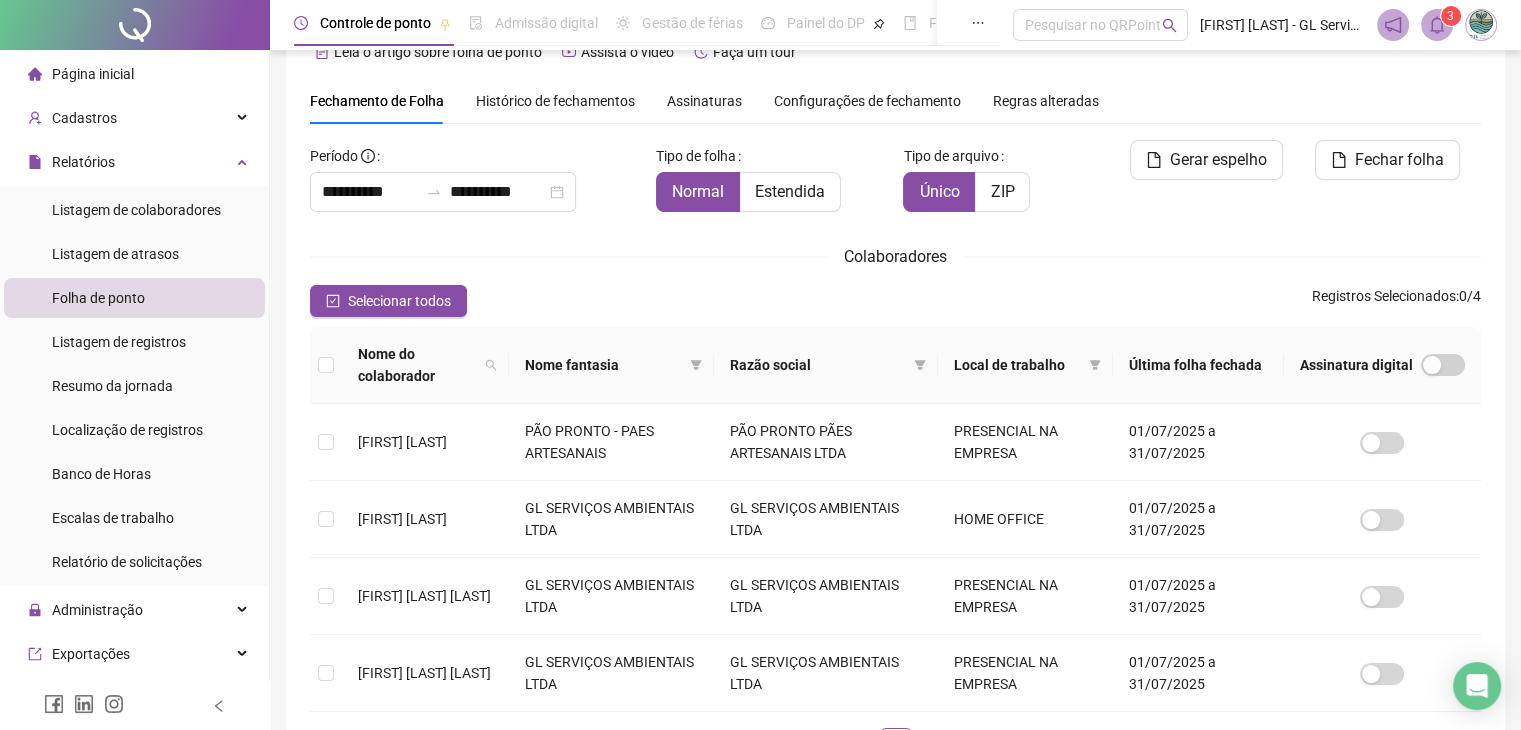 click on "Selecionar todos Registros Selecionados :  0 / 4" at bounding box center (895, 301) 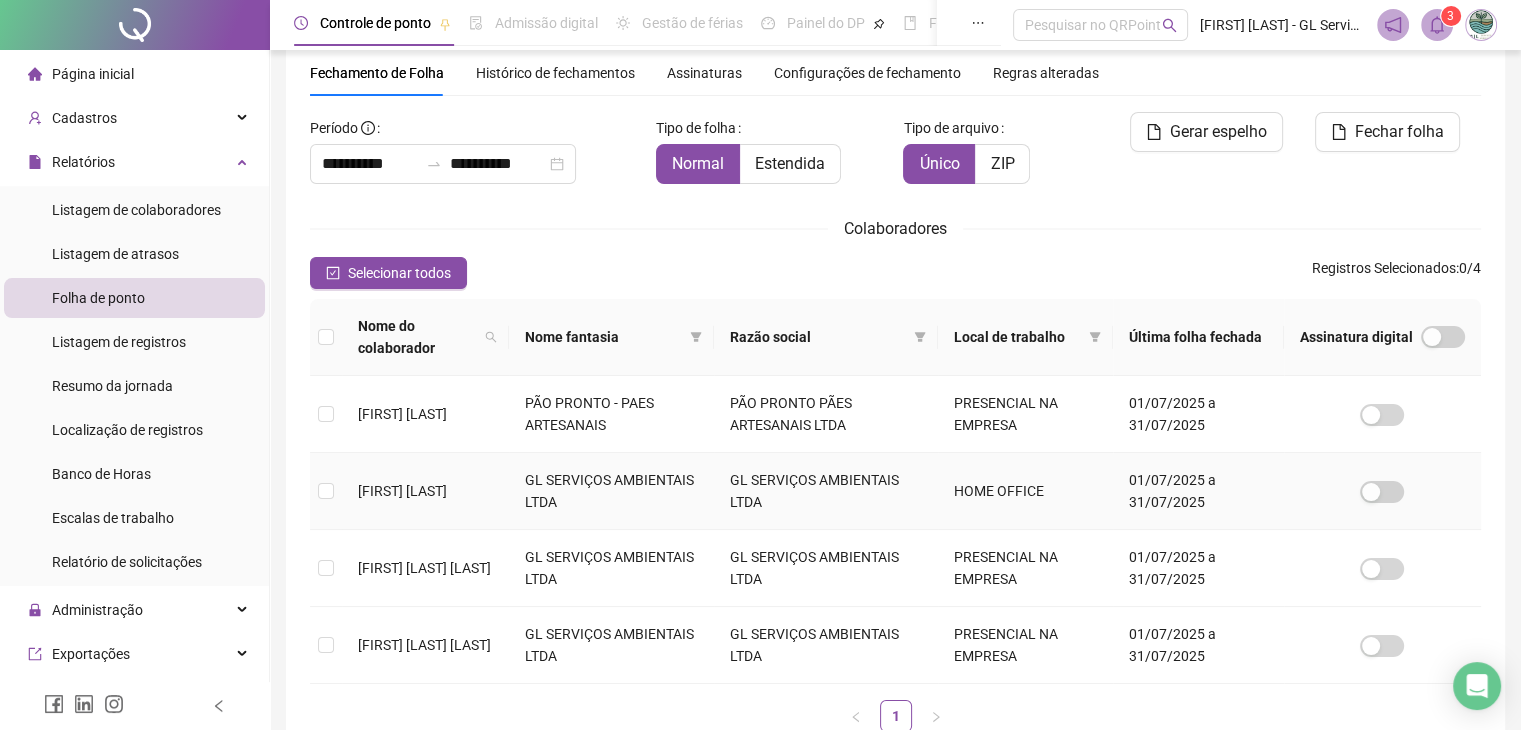 scroll, scrollTop: 0, scrollLeft: 0, axis: both 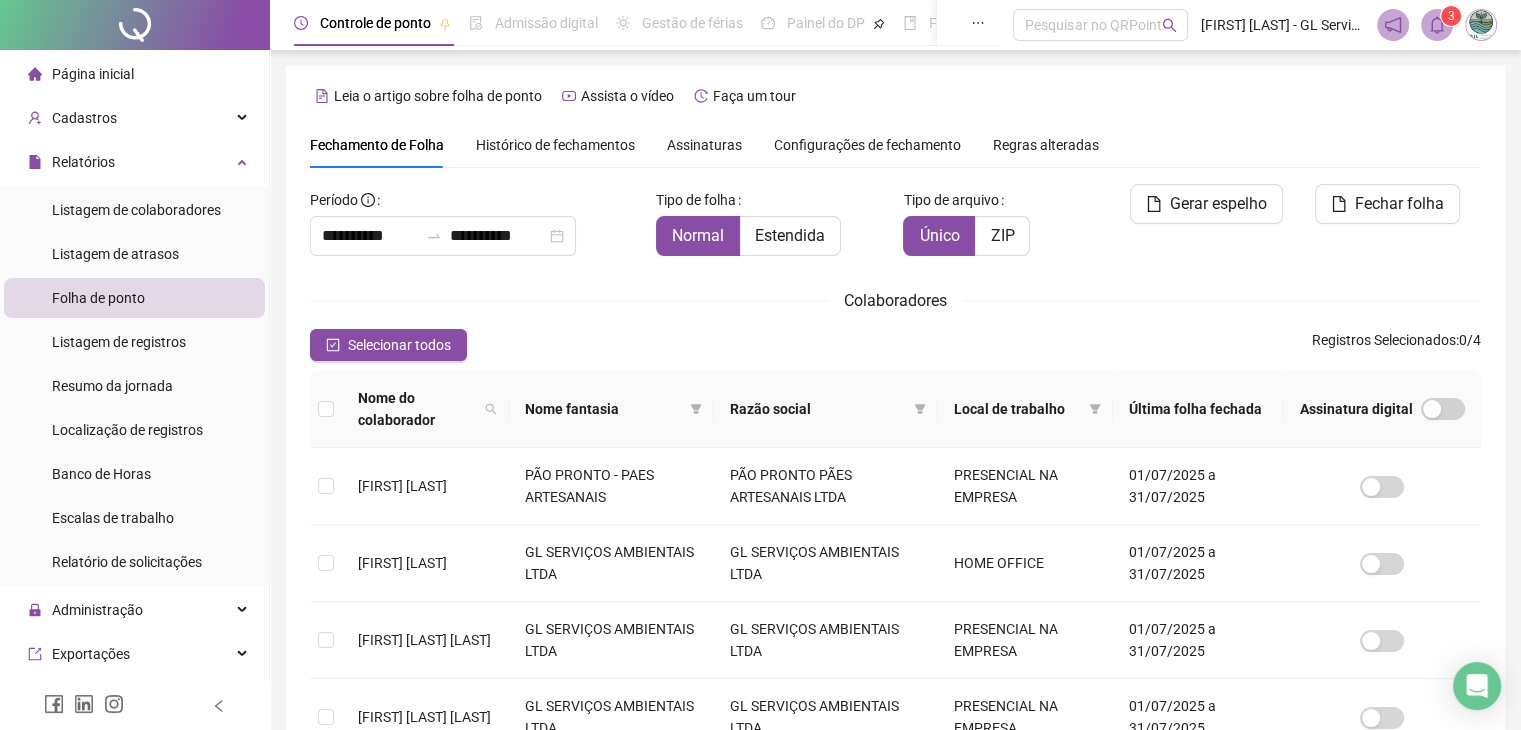 click at bounding box center (1437, 25) 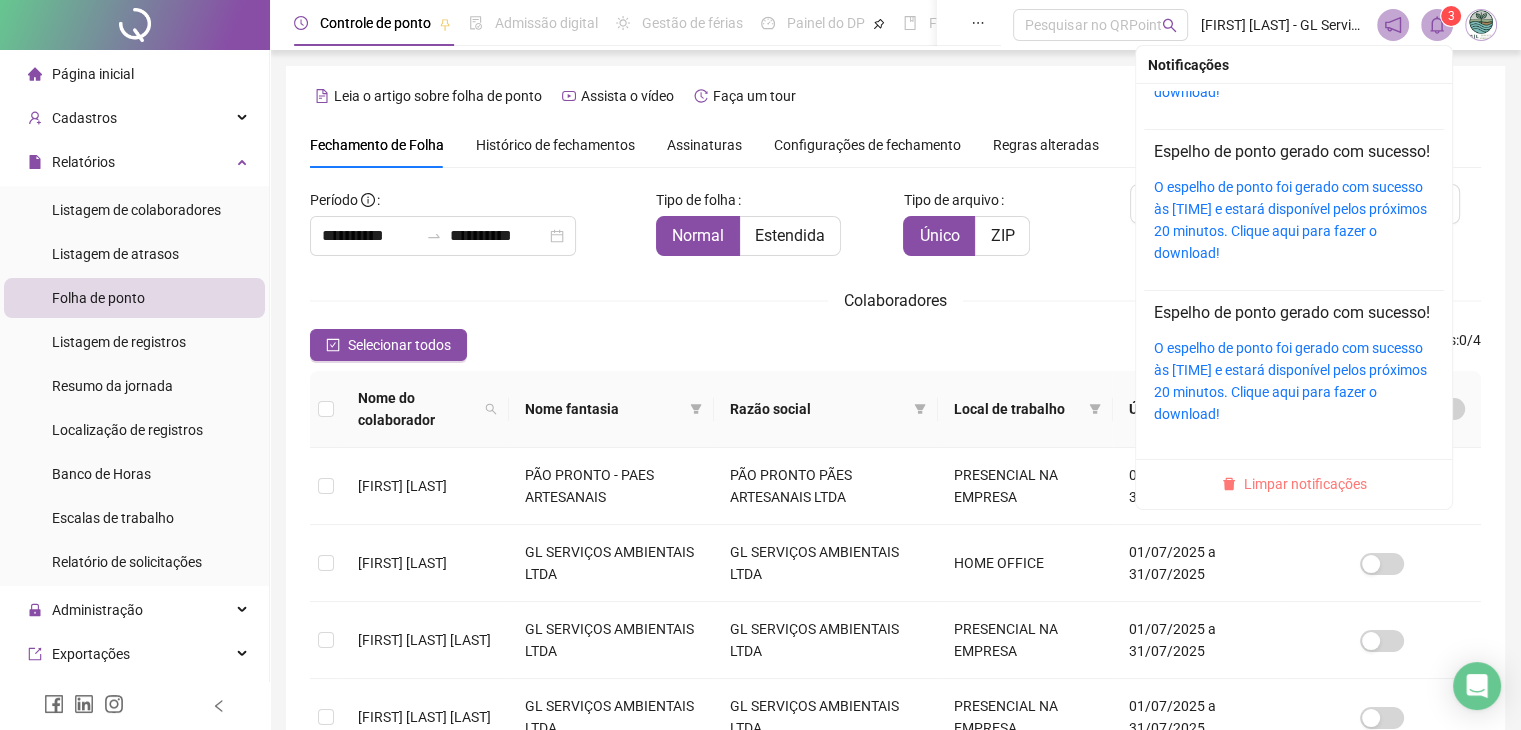 click on "Limpar notificações" at bounding box center [1305, 484] 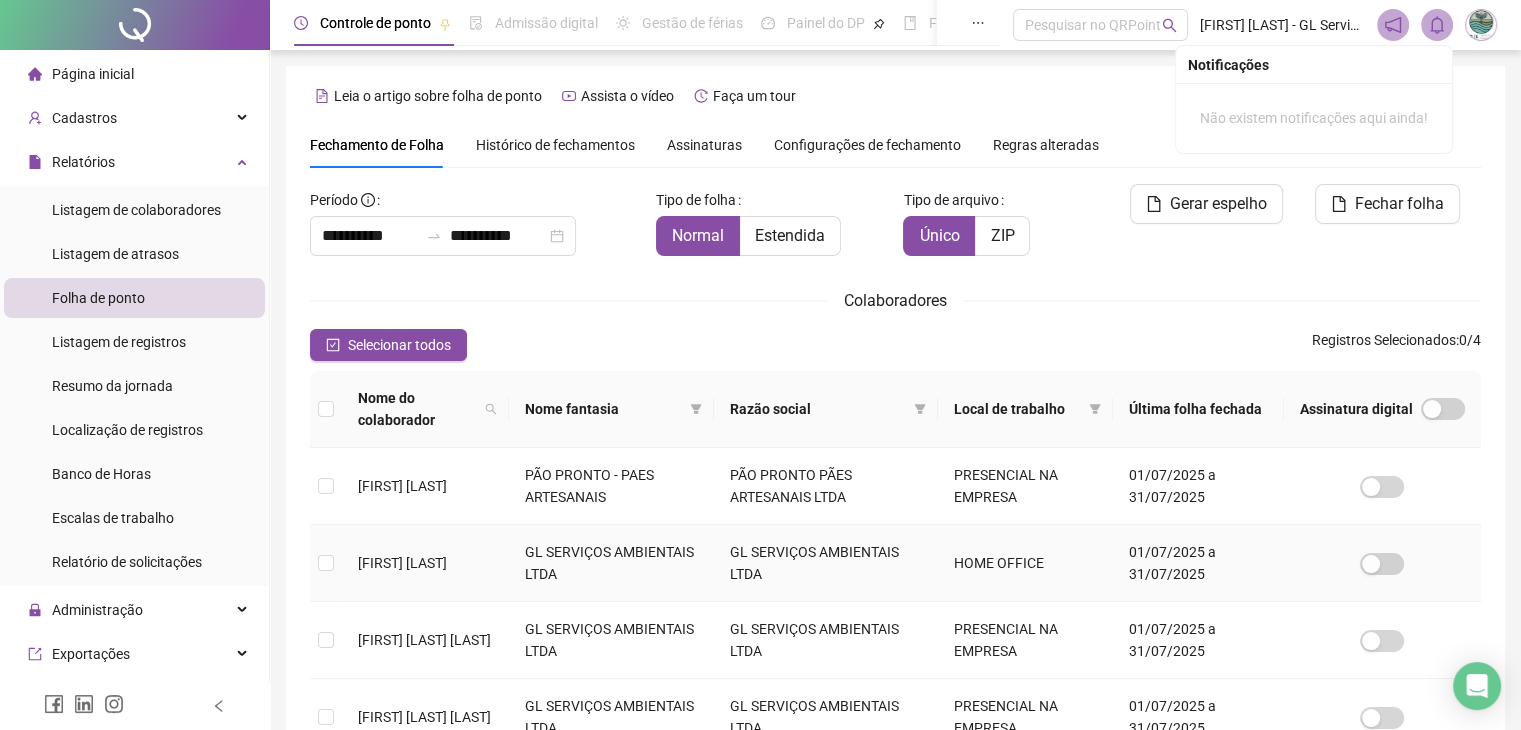 scroll, scrollTop: 44, scrollLeft: 0, axis: vertical 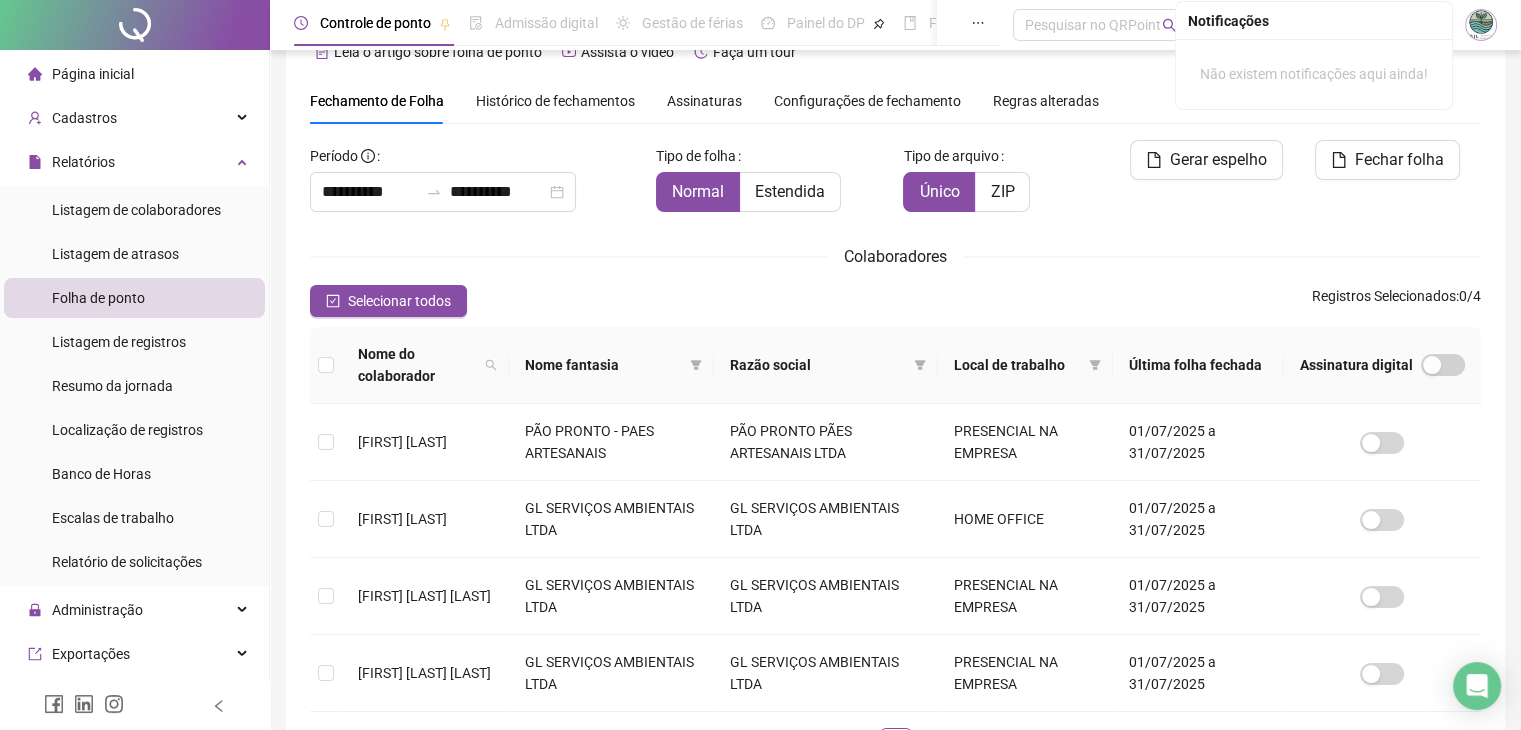 click on "**********" at bounding box center [895, 458] 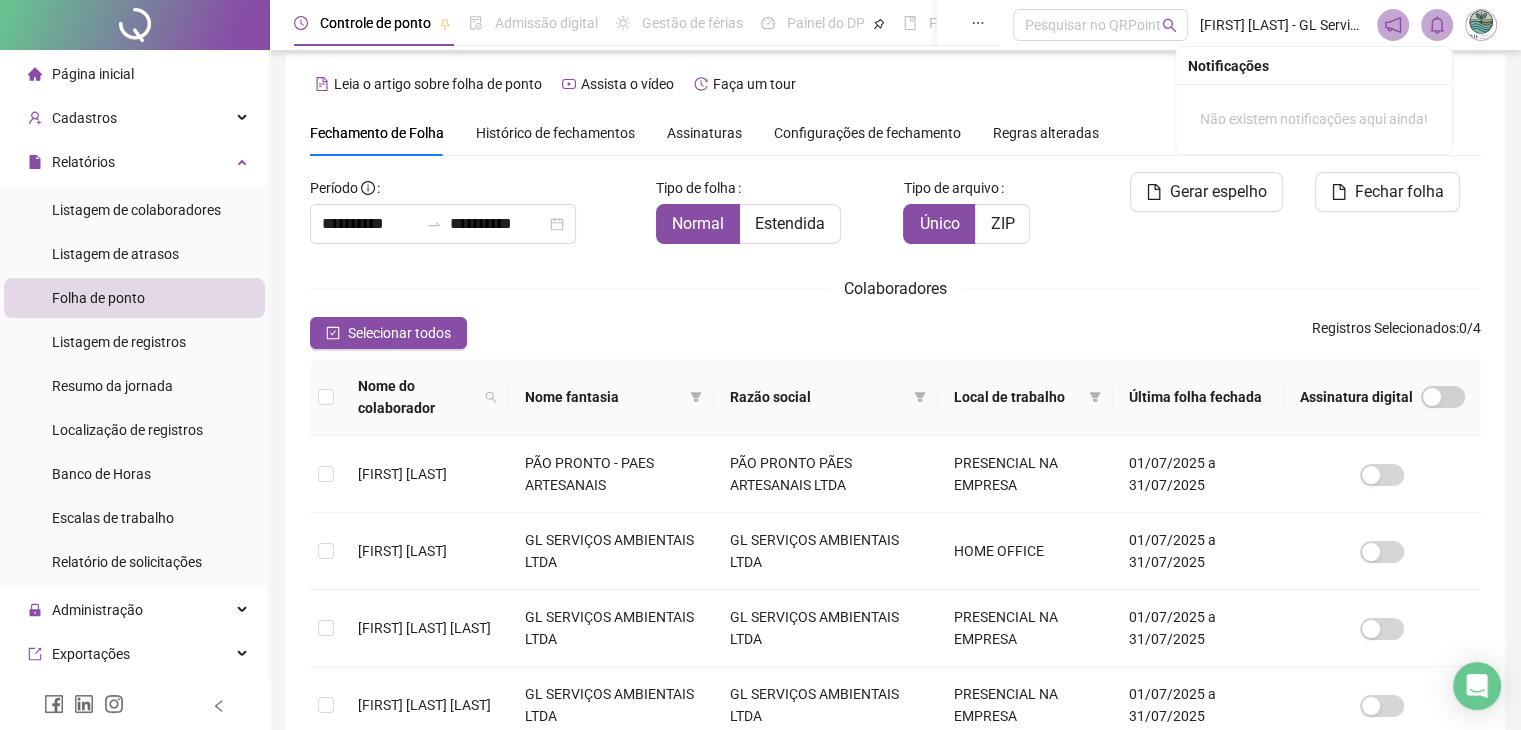 scroll, scrollTop: 0, scrollLeft: 0, axis: both 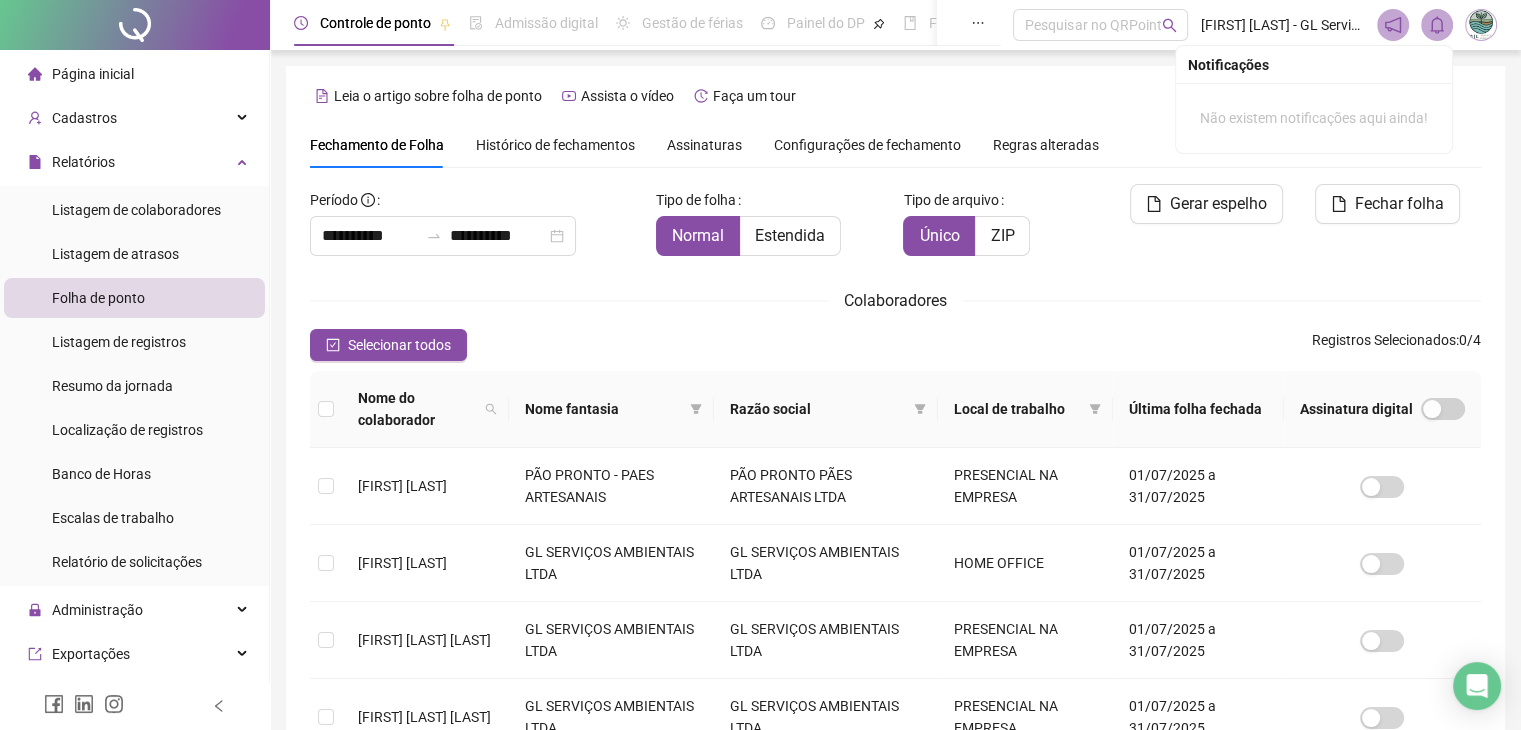 click on "Página inicial" at bounding box center (93, 74) 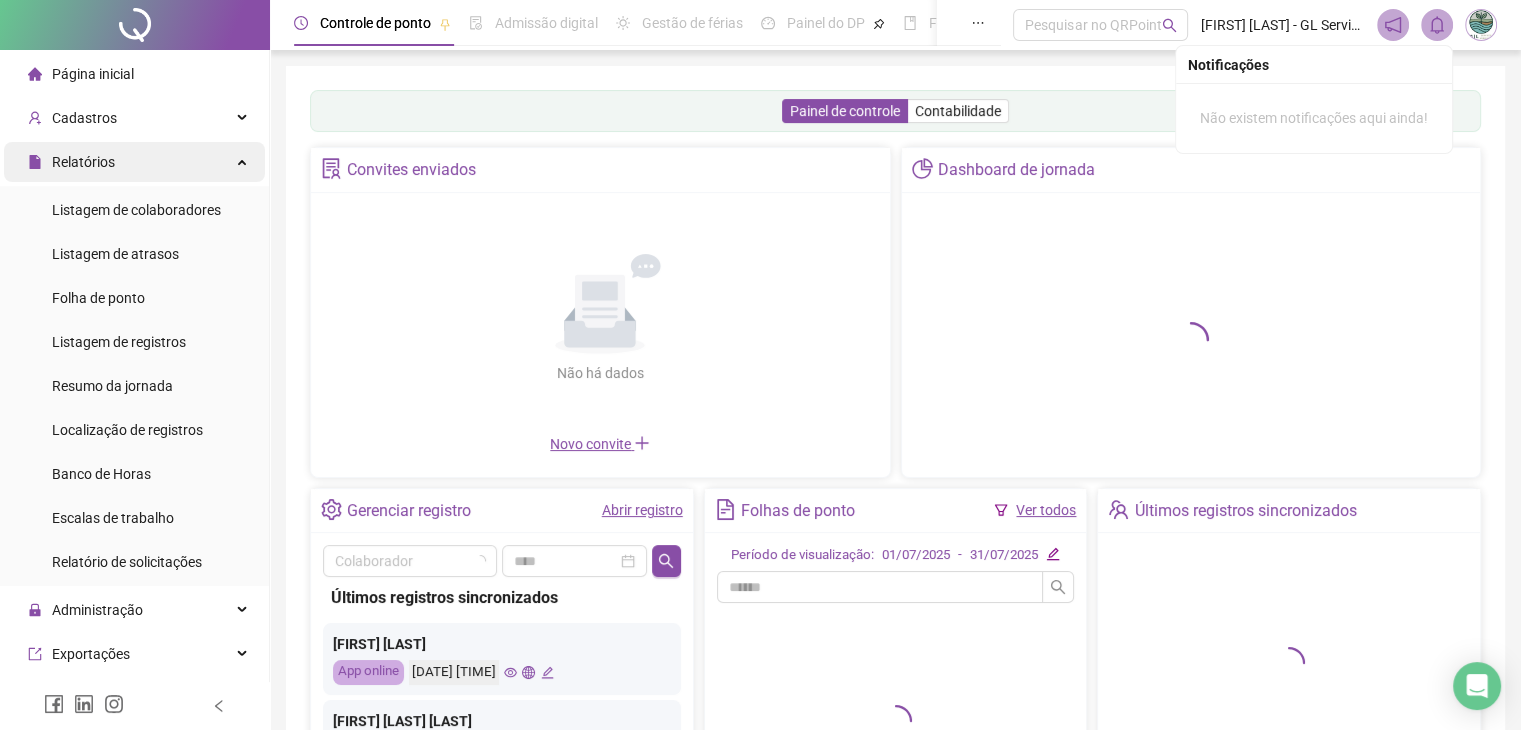click on "Relatórios" at bounding box center (134, 162) 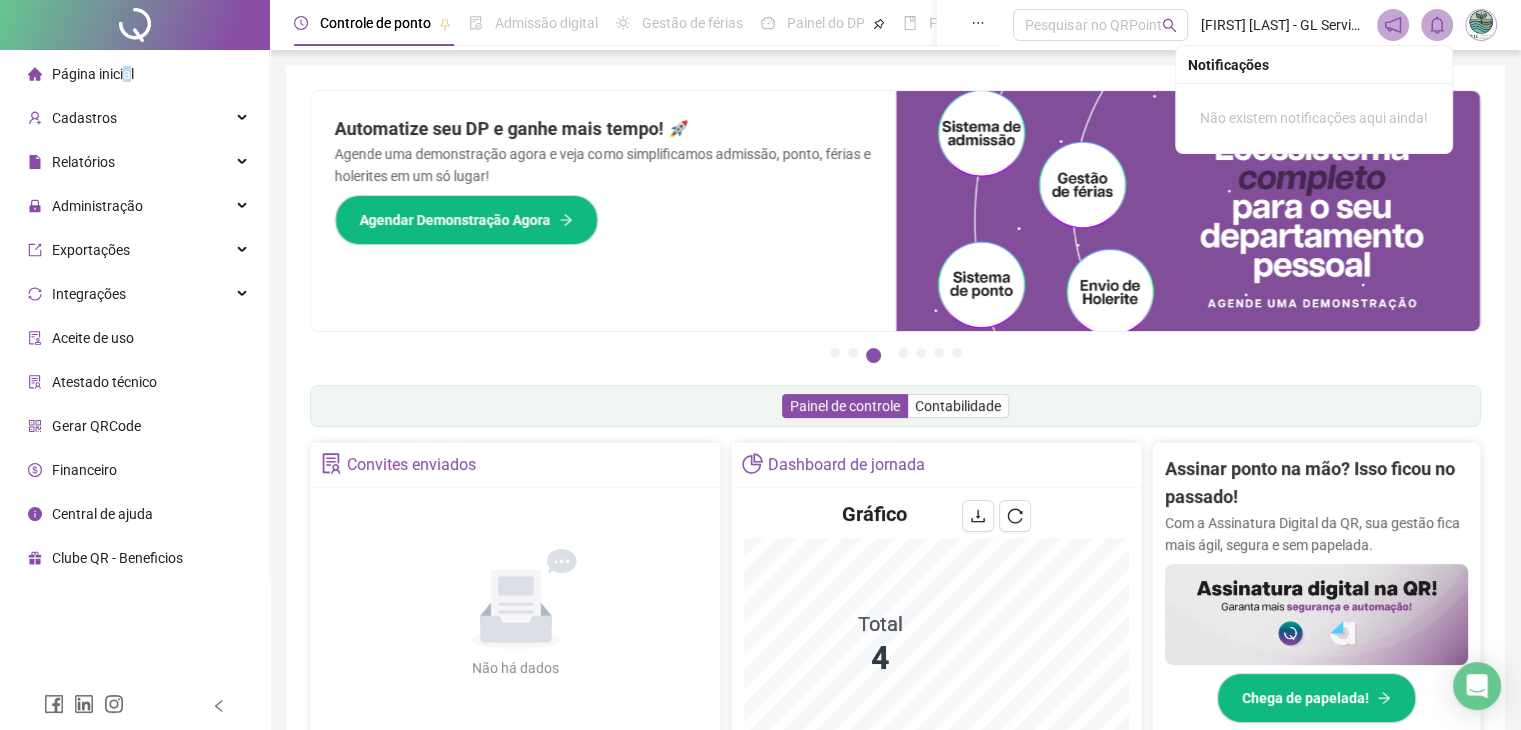 click on "Página inicial" at bounding box center (93, 74) 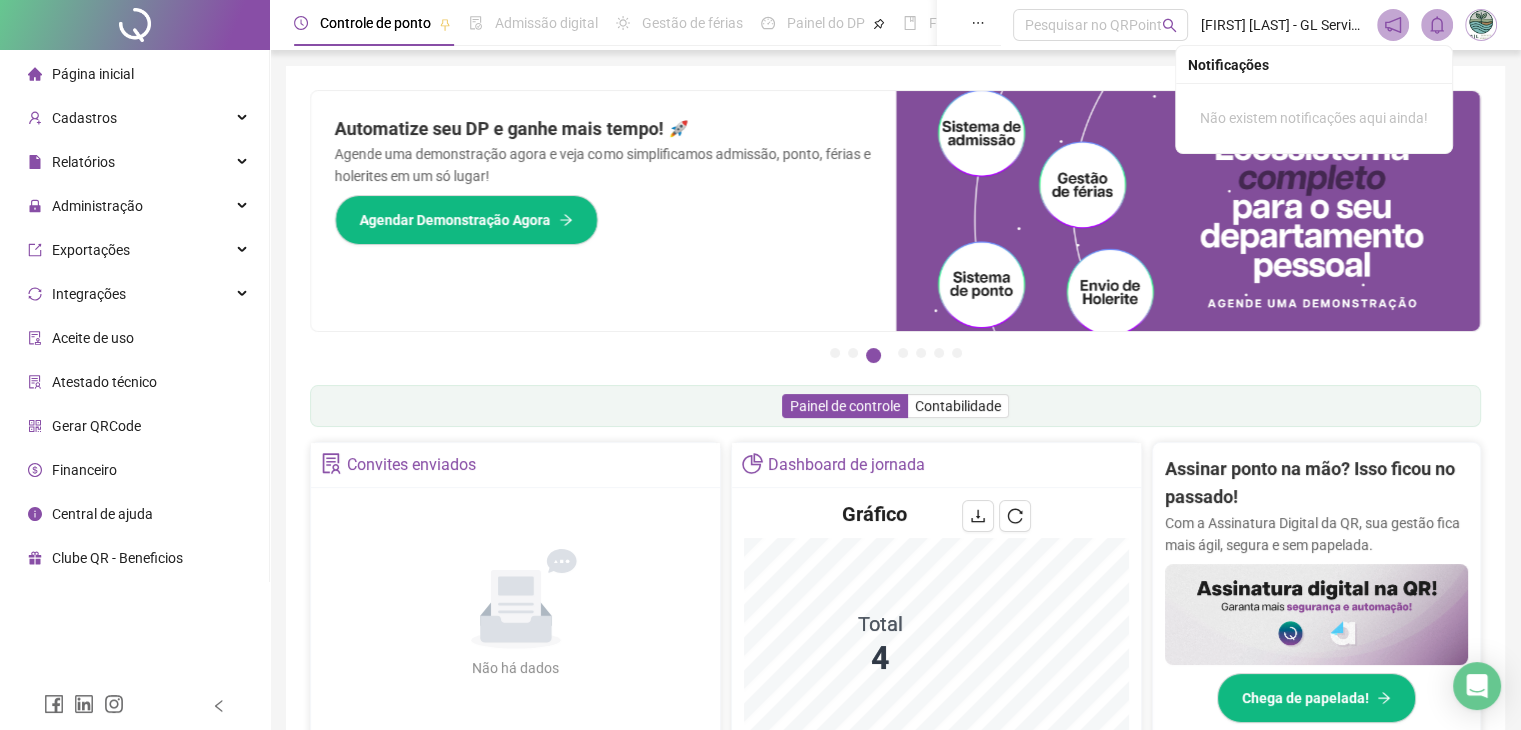 click on "Controle de ponto Admissão digital Gestão de férias Painel do DP Folha de pagamento   Pesquisar no QRPoint [FIRST] [LAST] - GL Serviços Ambientais LTDA Pague o QRPoint com Cartão de Crédito Sua assinatura: mais segurança, prática e sem preocupações com boletos! Saiba mais Sua folha de pagamento, mais simples do que nunca! Com a Folha de Pagamento QR, você faz tudo em um só lugar: da admissão à geração da folha. Agilidade, integração e segurança em um único ecossistema. Conheça a QRFolha agora 🔍 Precisa de Ajuda? Conte com o Suporte da QRPoint! Encontre respostas rápidas e eficientes em nosso Guia Prático de Suporte. Acesse agora e descubra todos os nossos canais de atendimento! 🚀 Saiba Mais Automatize seu DP e ganhe mais tempo! 🚀 Agende uma demonstração agora e veja como simplificamos admissão, ponto, férias e holerites em um só lugar! Agendar Demonstração Agora Apoie seus colaboradores sem custo! Dinheiro na conta sem complicação. Solicite Mais Informações 1 2 3 4" at bounding box center (895, 651) 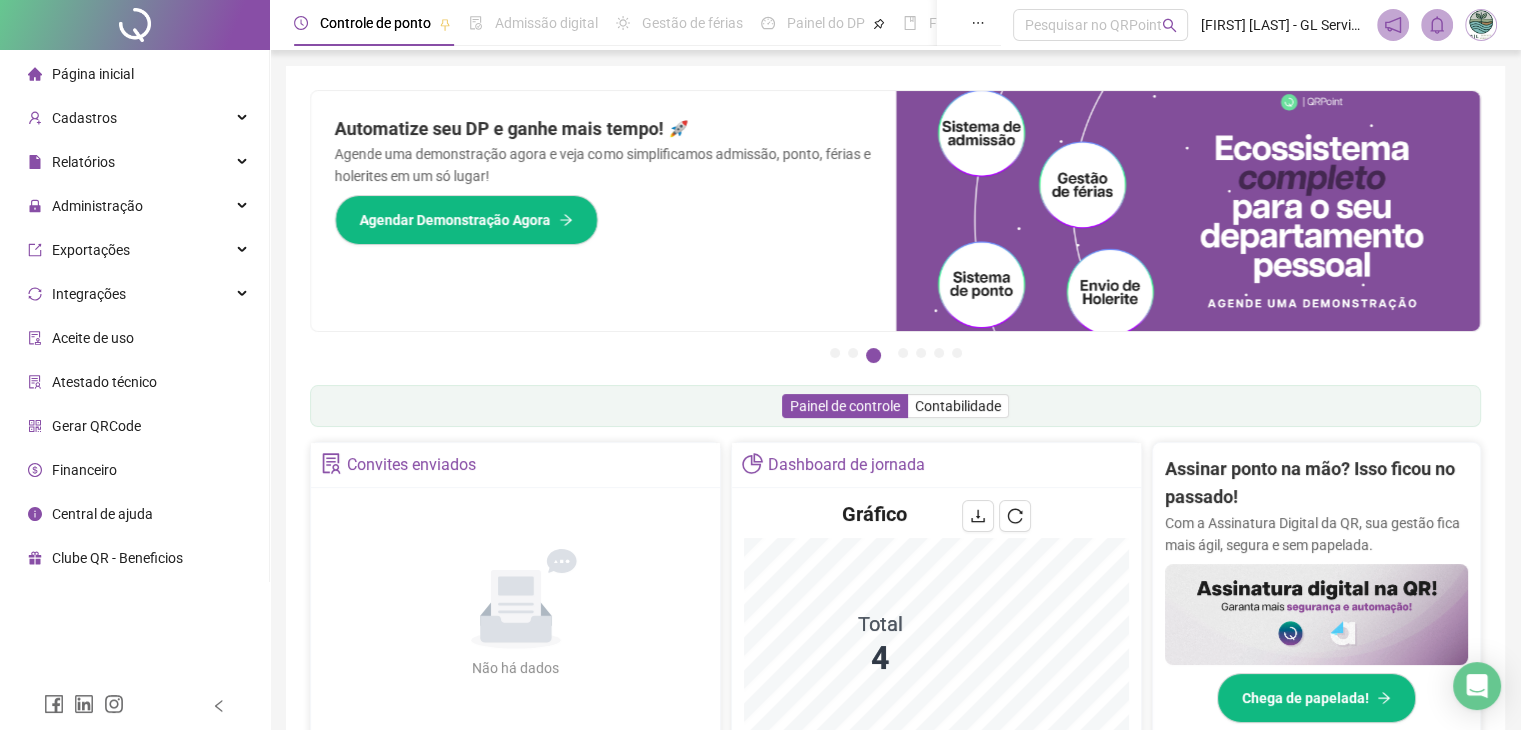 click 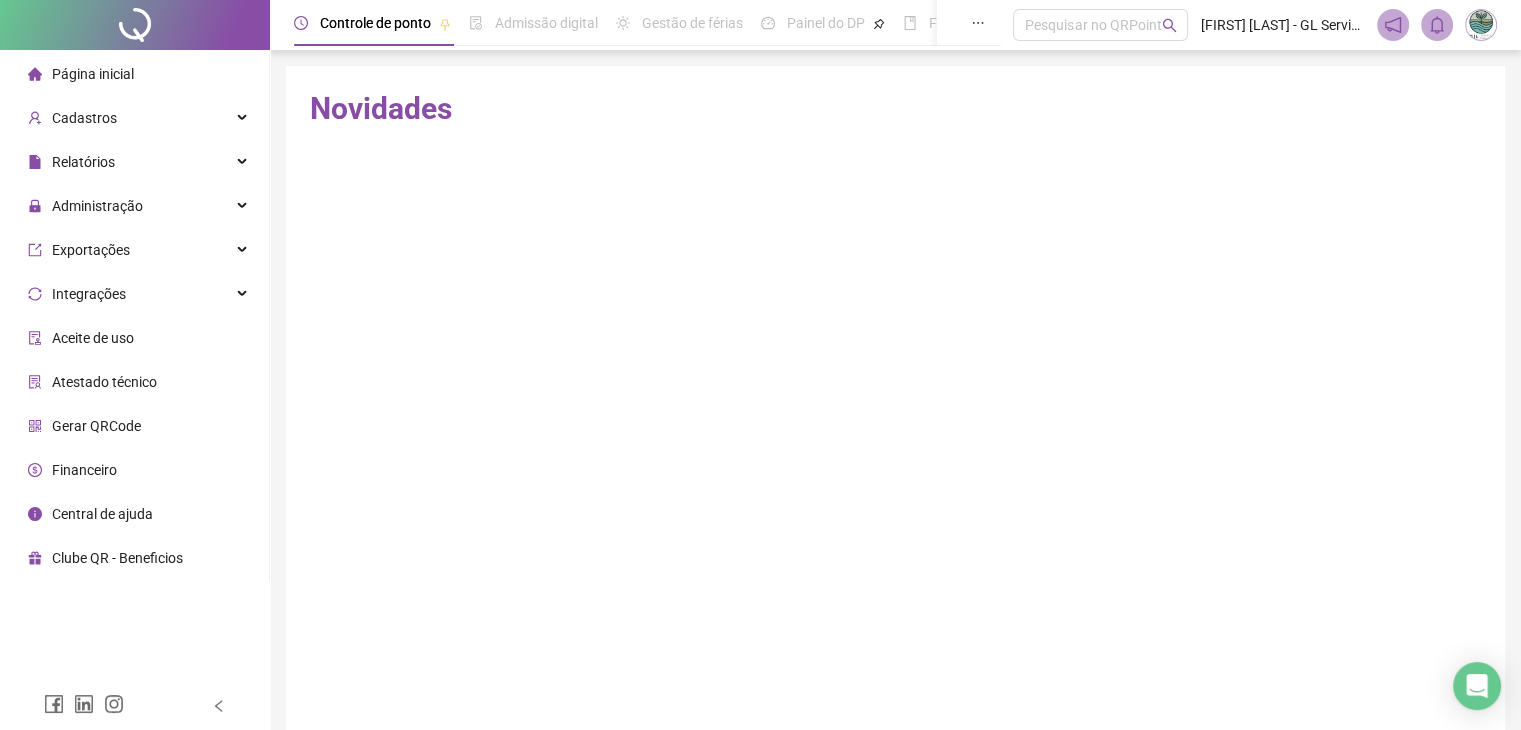 click on "Página inicial" at bounding box center [93, 74] 